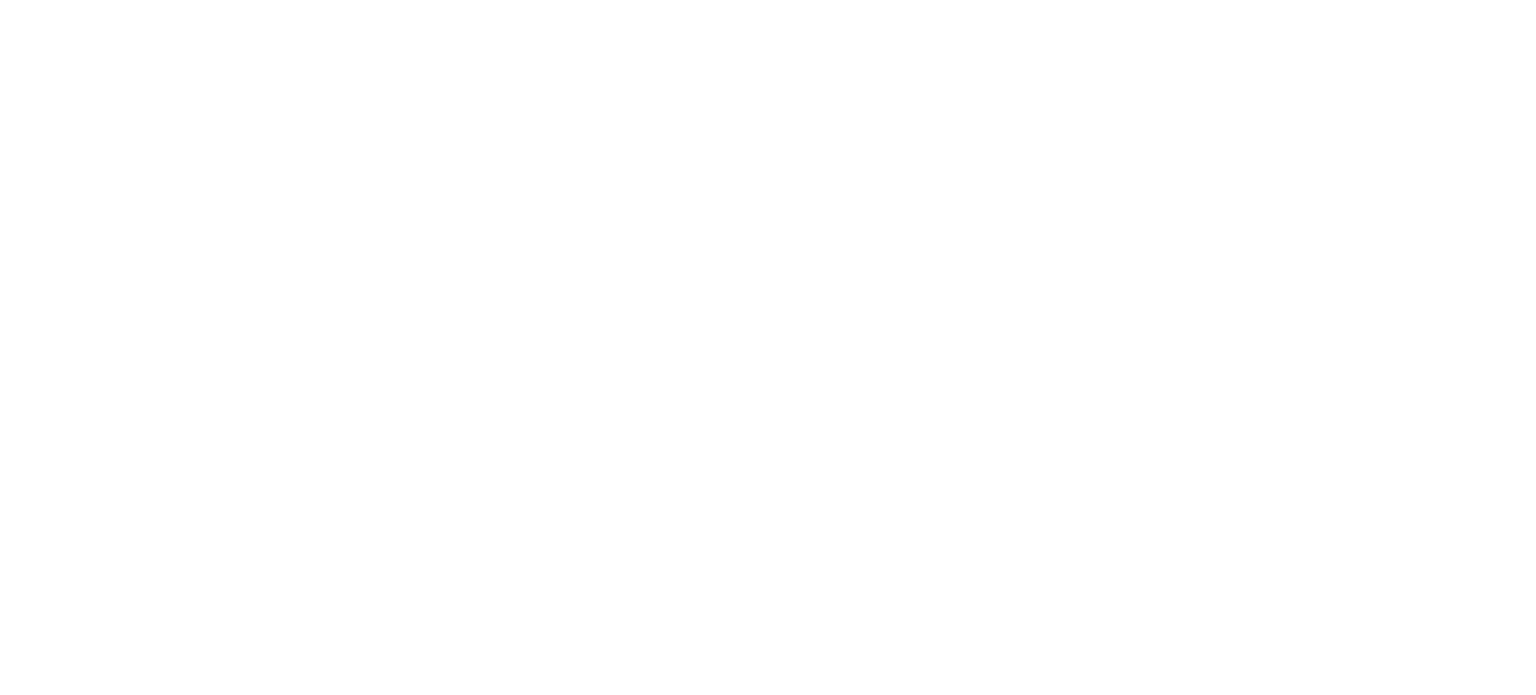 scroll, scrollTop: 0, scrollLeft: 0, axis: both 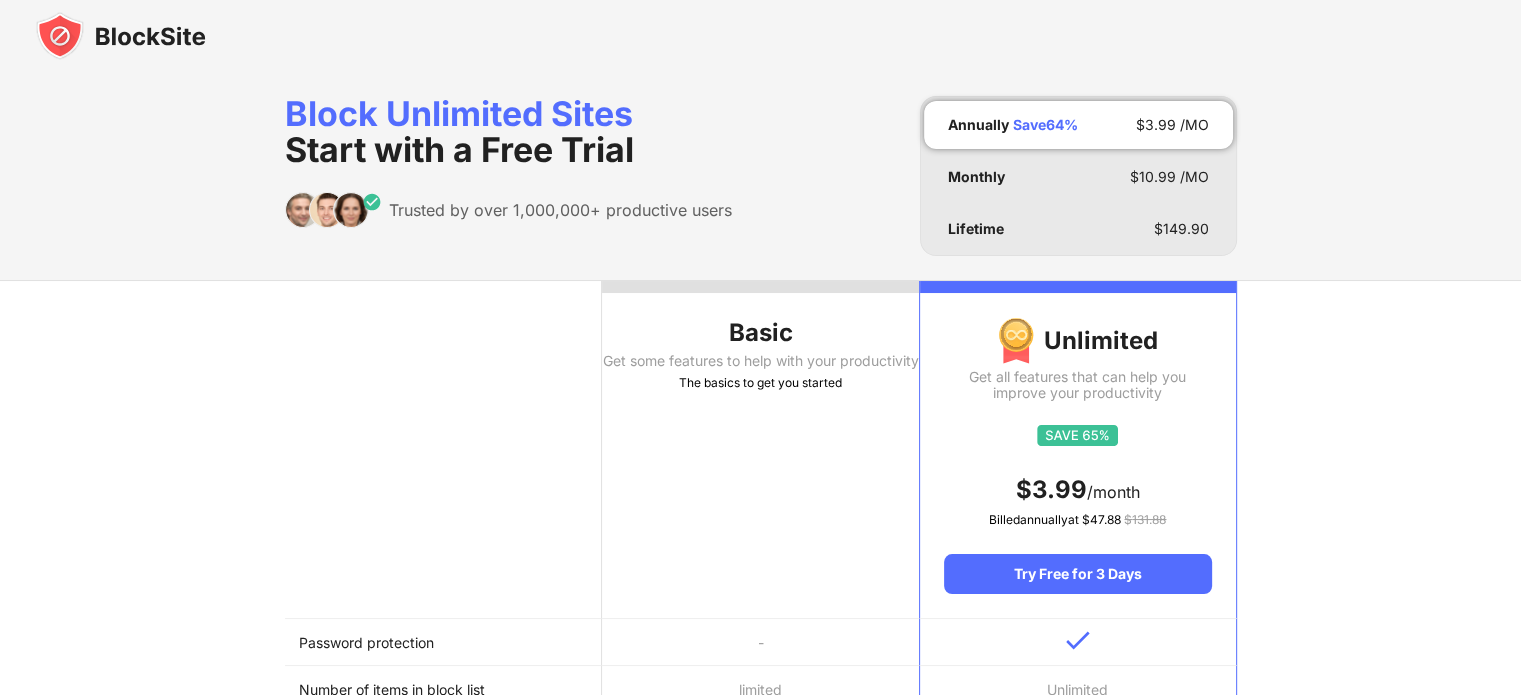 click on "Basic" at bounding box center [760, 333] 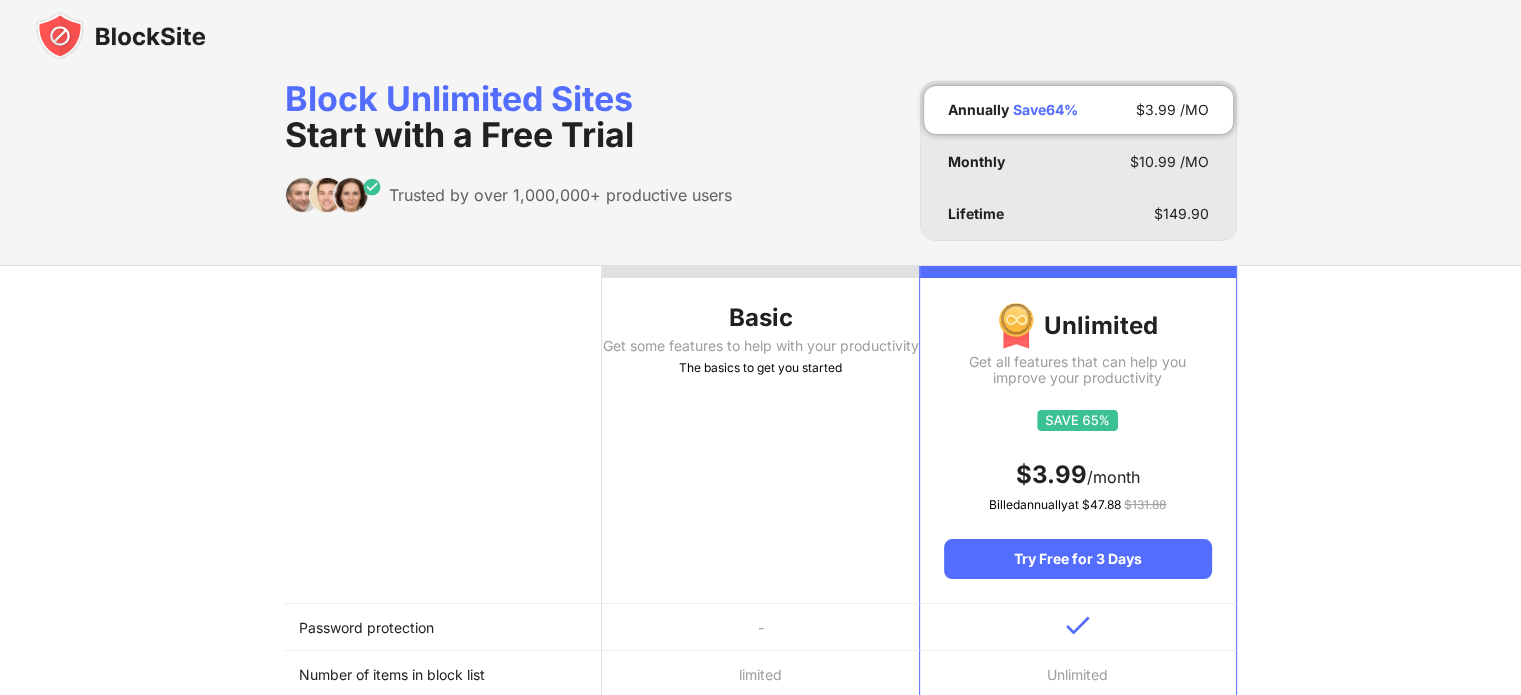 scroll, scrollTop: 0, scrollLeft: 0, axis: both 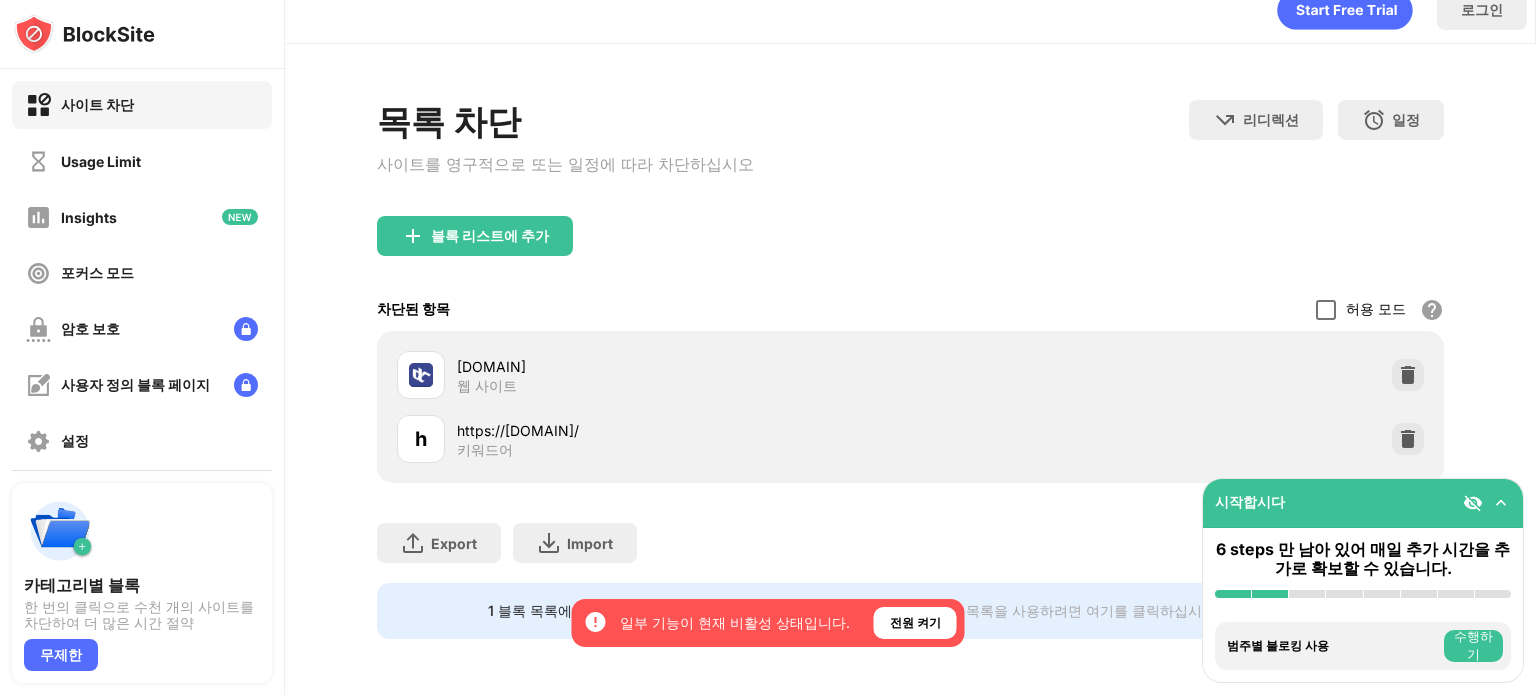 click at bounding box center (1326, 310) 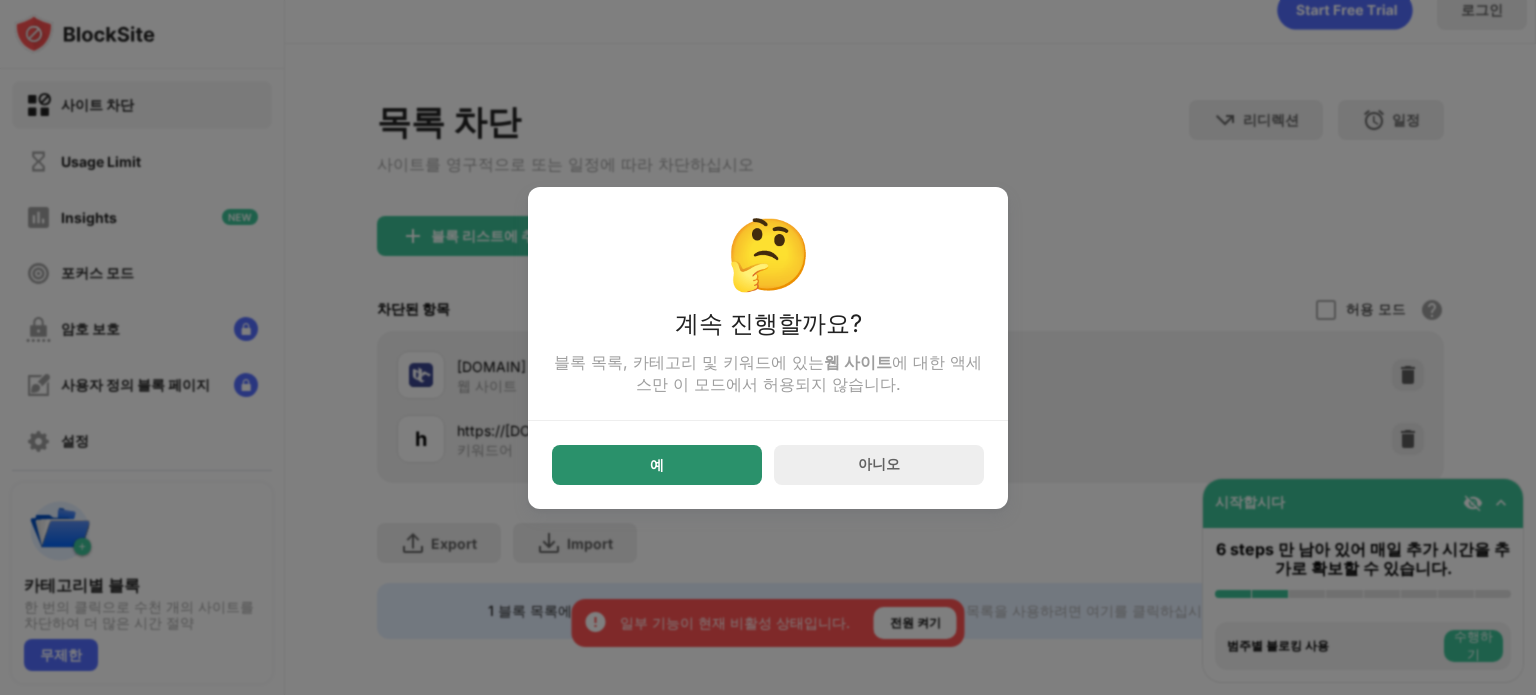 click on "예" at bounding box center (657, 465) 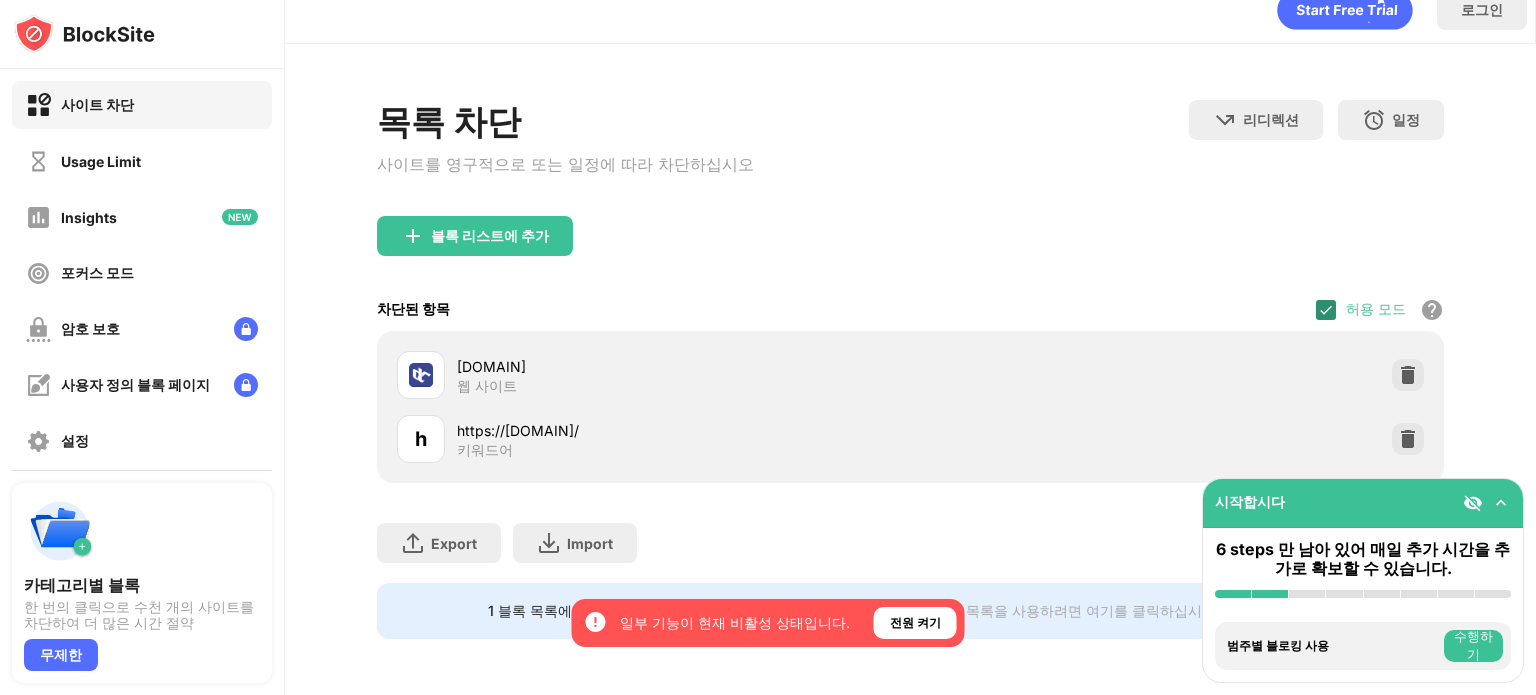 click at bounding box center (1326, 310) 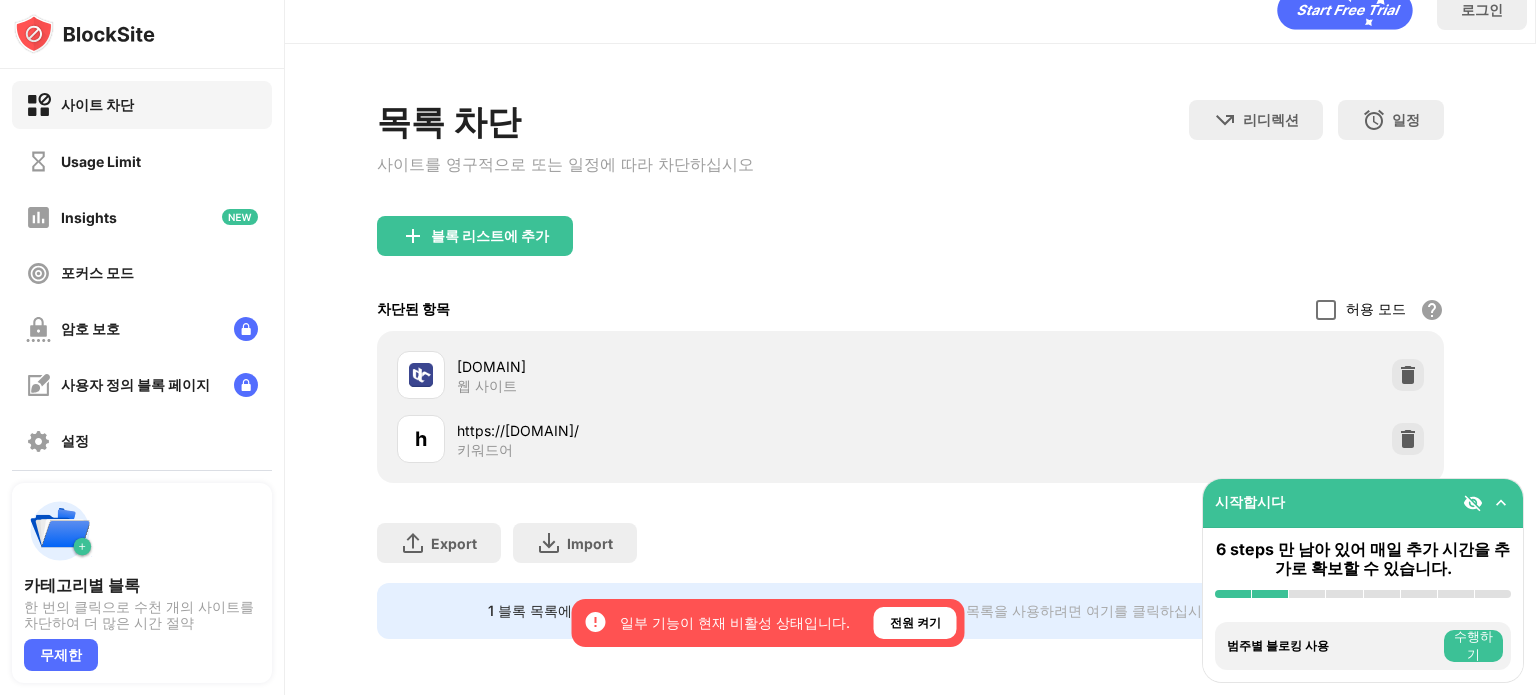 click at bounding box center [1326, 310] 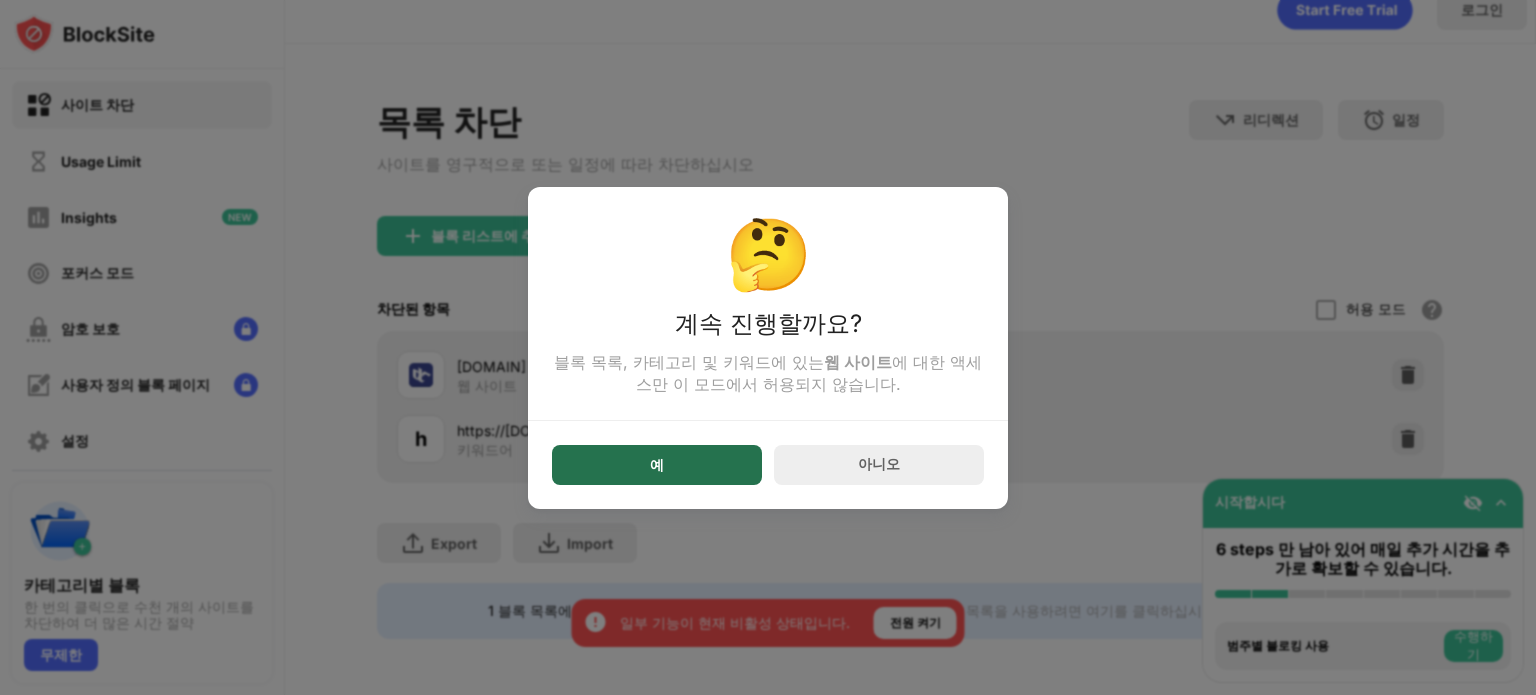 click on "예" at bounding box center [657, 465] 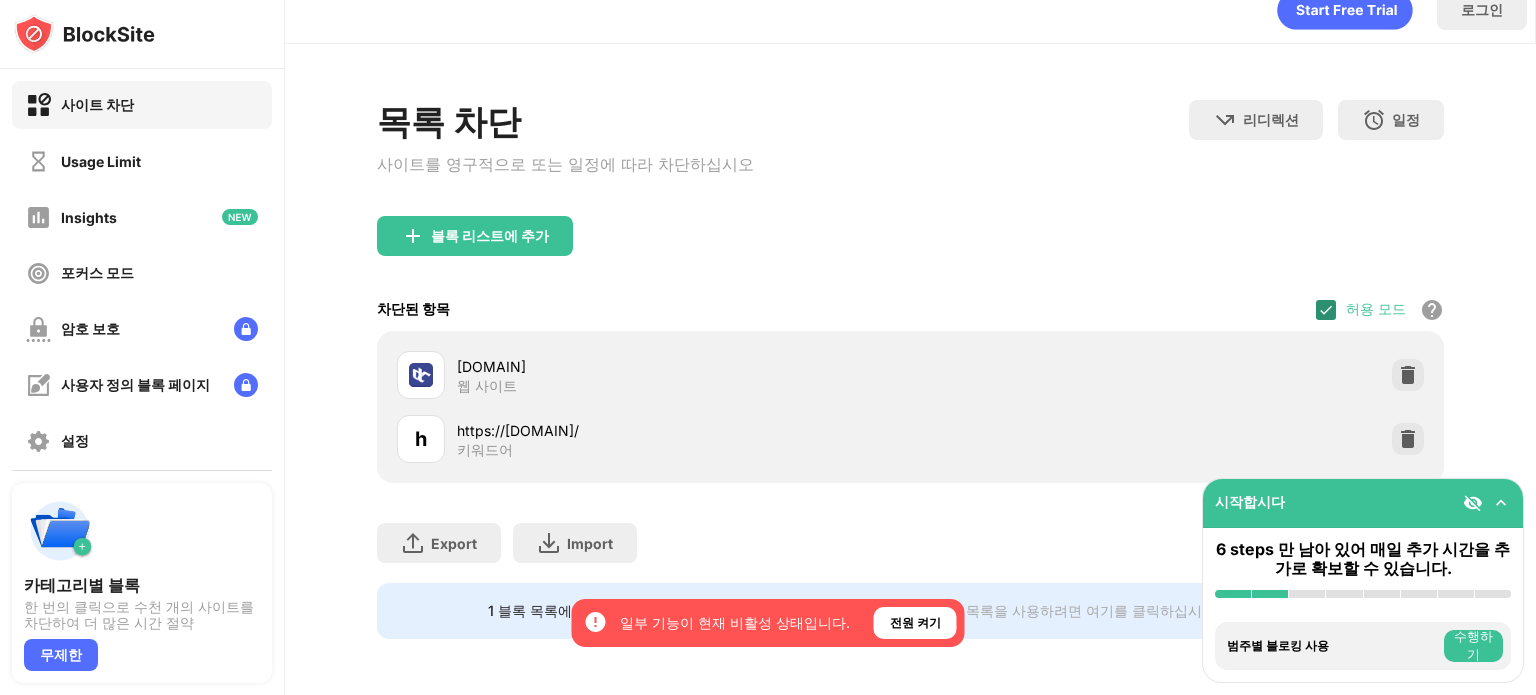 click at bounding box center [1326, 310] 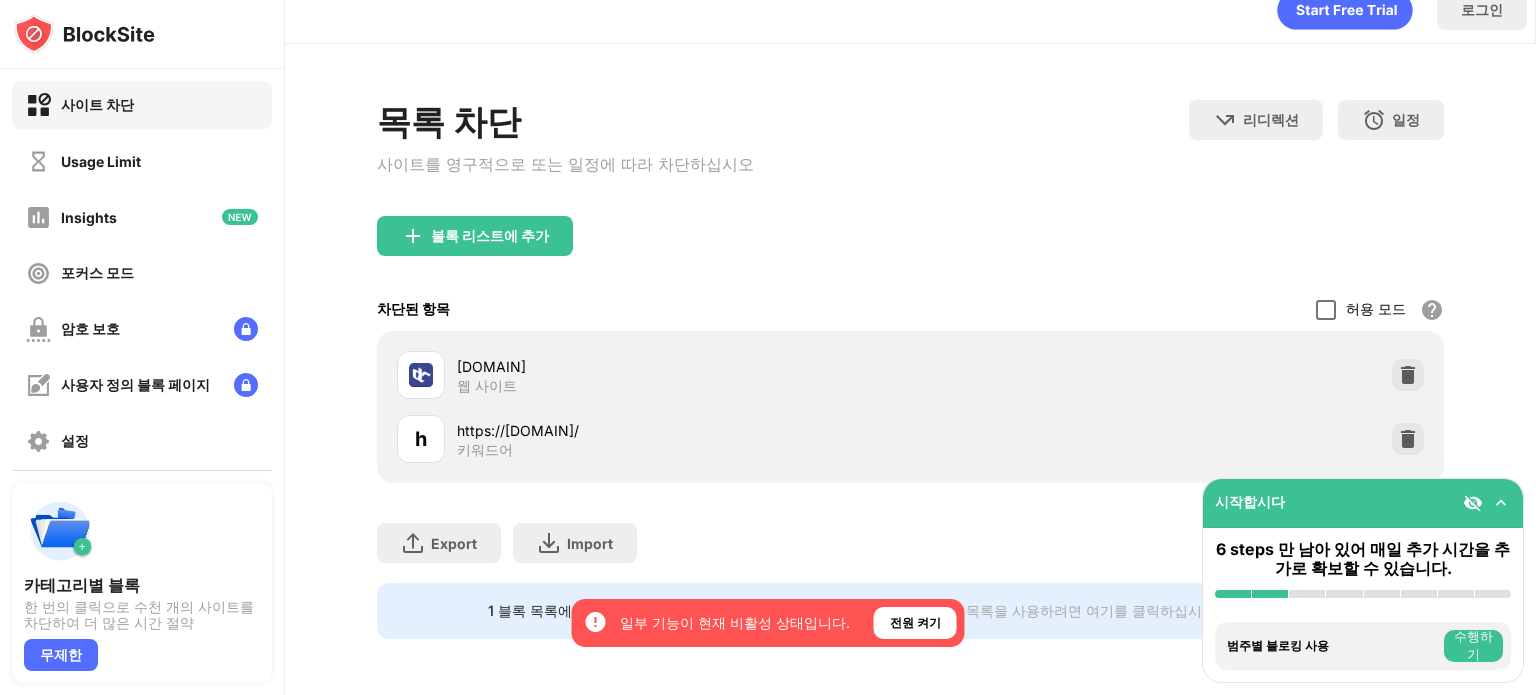 click on "gall.dcinside.com 웹 사이트" at bounding box center (683, 375) 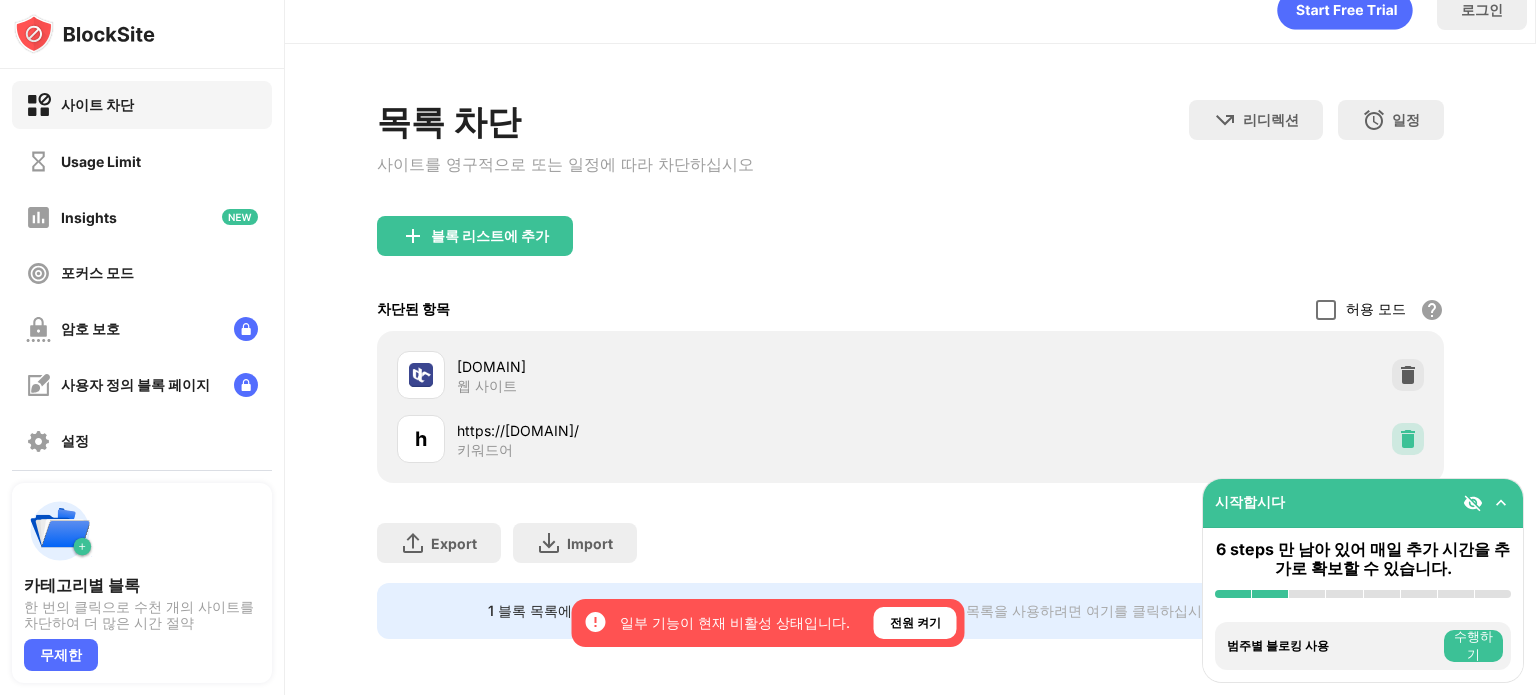 click at bounding box center (1408, 439) 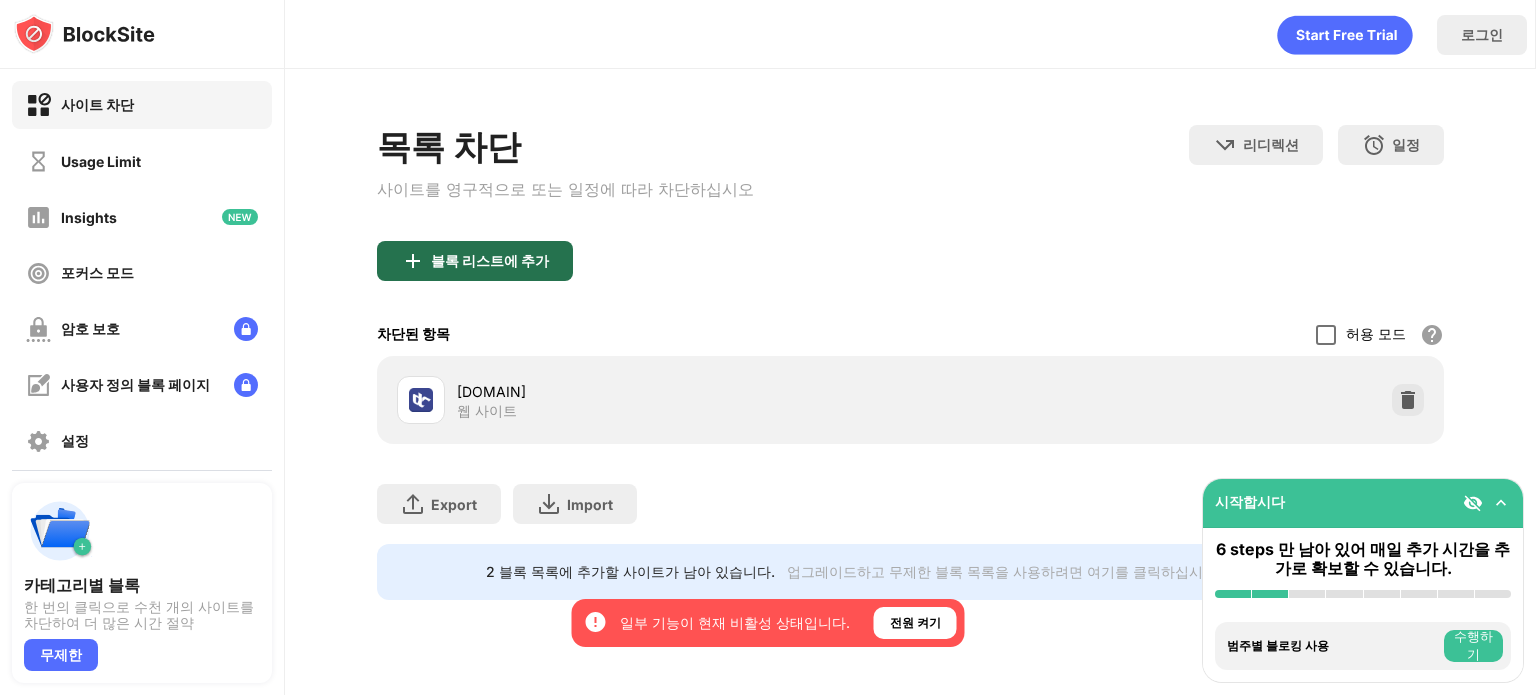 click on "블록 리스트에 추가" at bounding box center (490, 261) 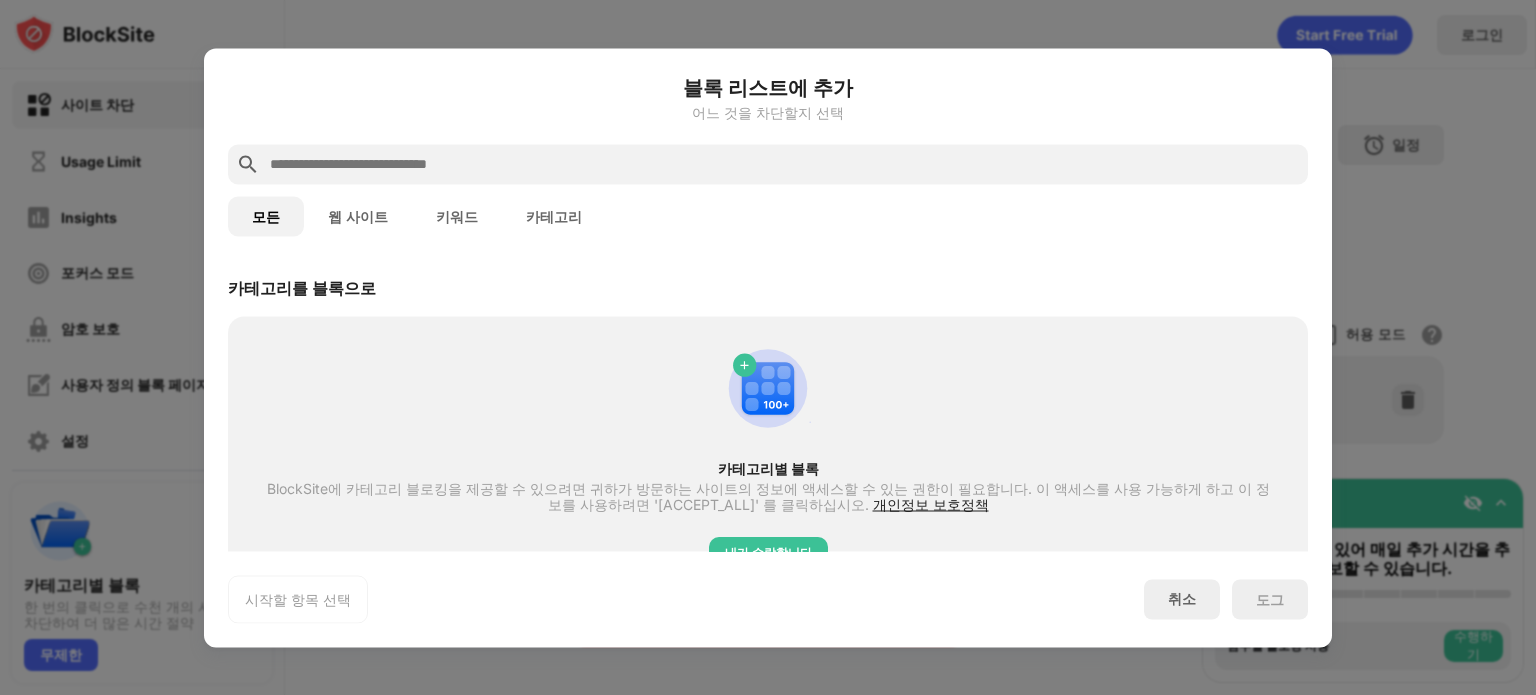click on "웹 사이트" at bounding box center [358, 216] 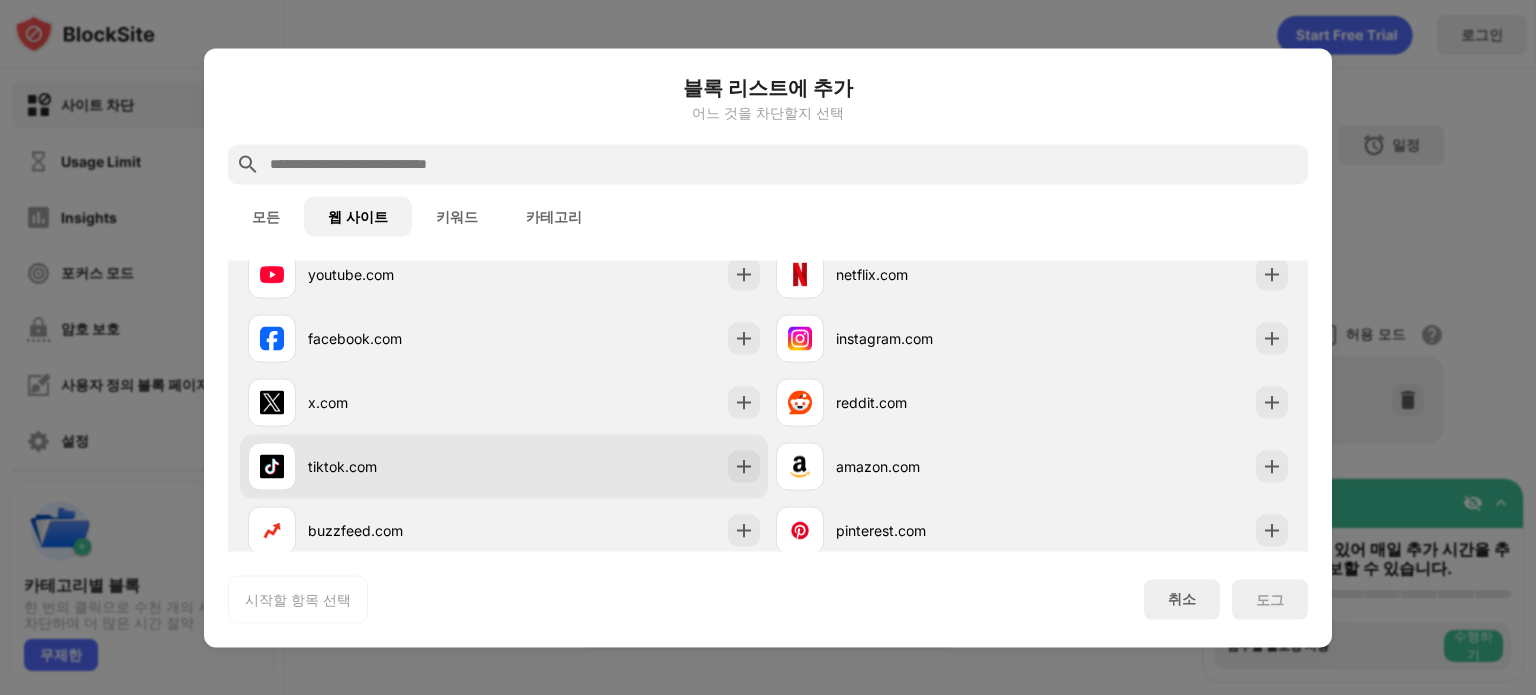 scroll, scrollTop: 200, scrollLeft: 0, axis: vertical 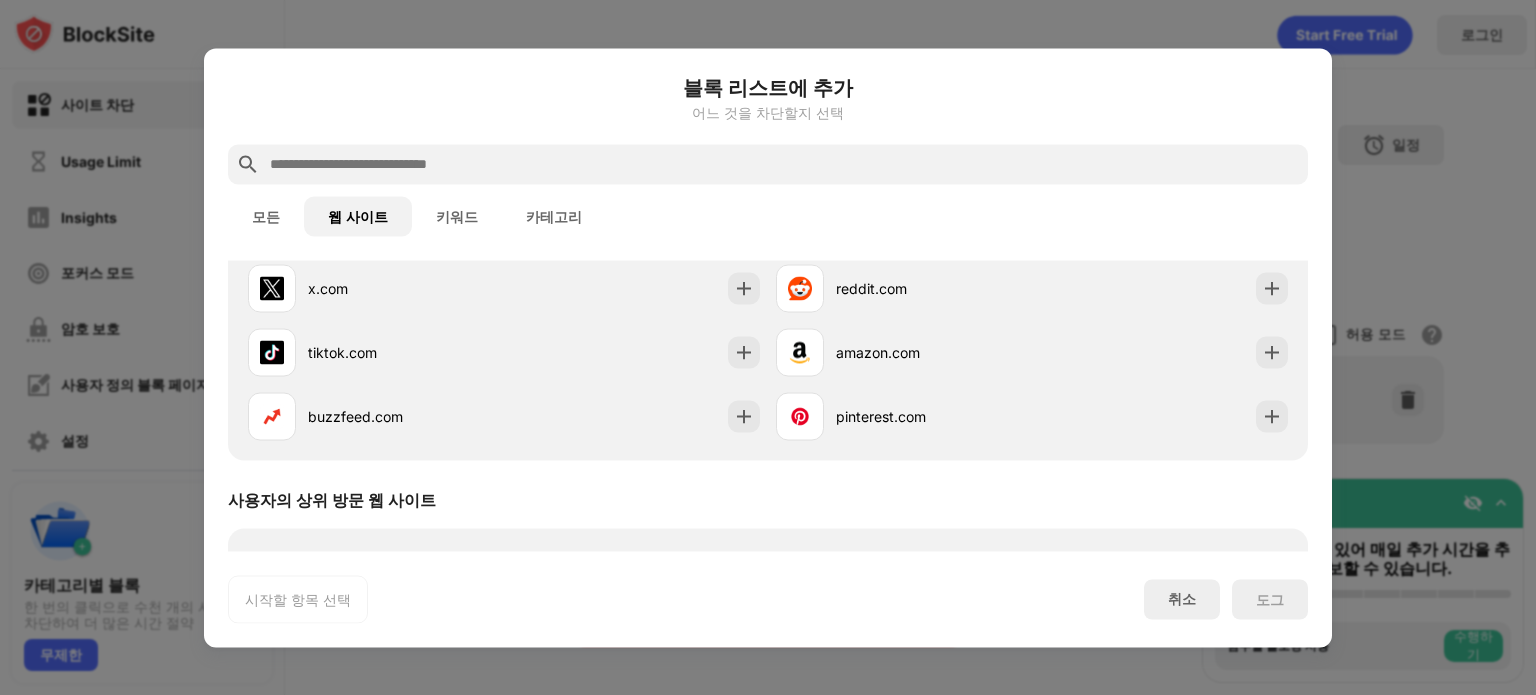 click on "키워드" at bounding box center (457, 216) 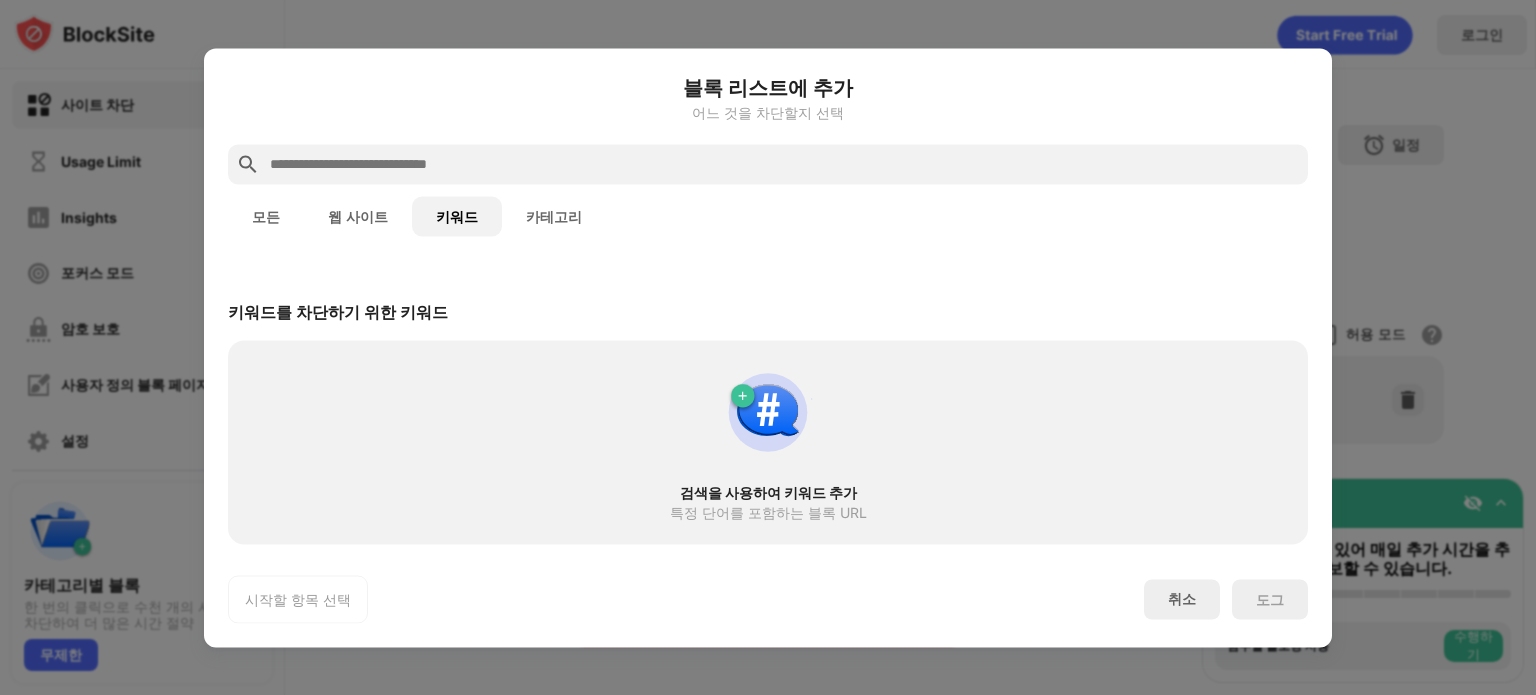click on "웹 사이트" at bounding box center (358, 216) 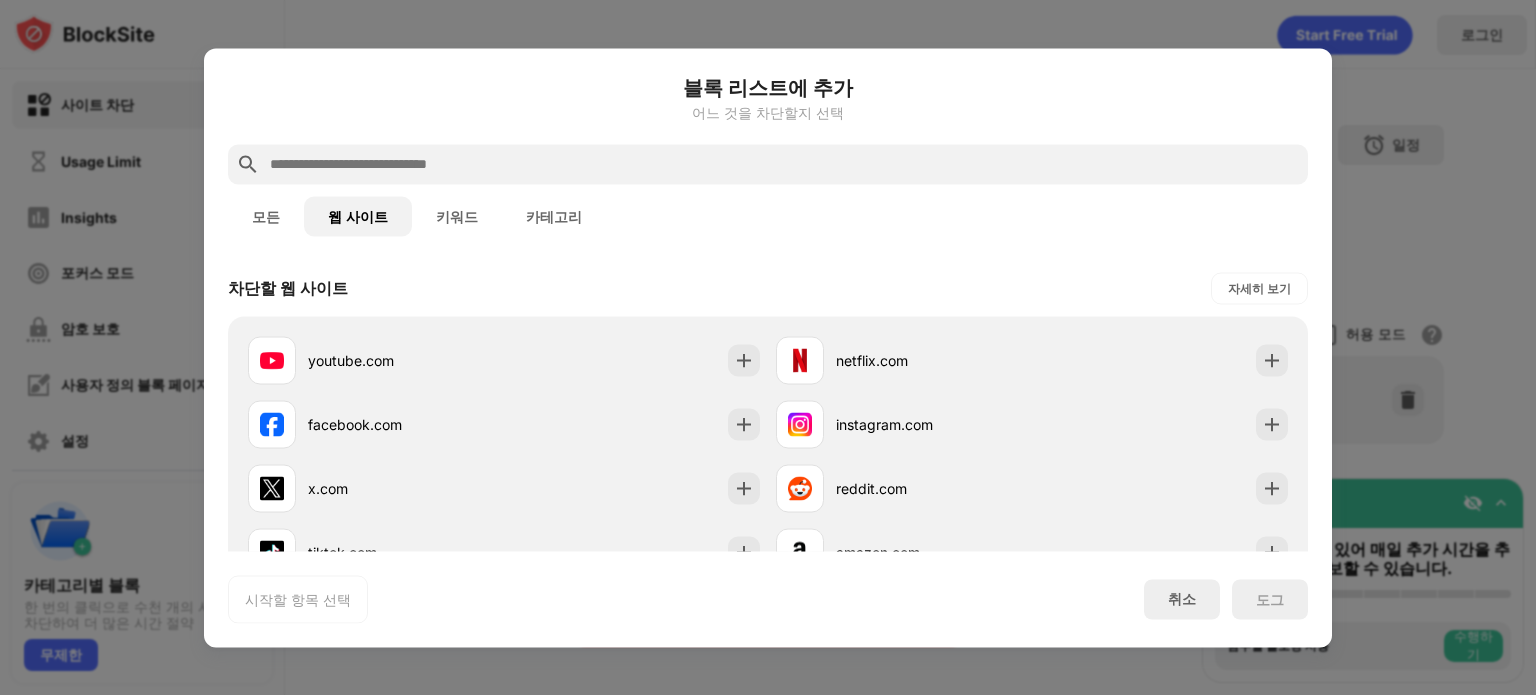 click at bounding box center [784, 164] 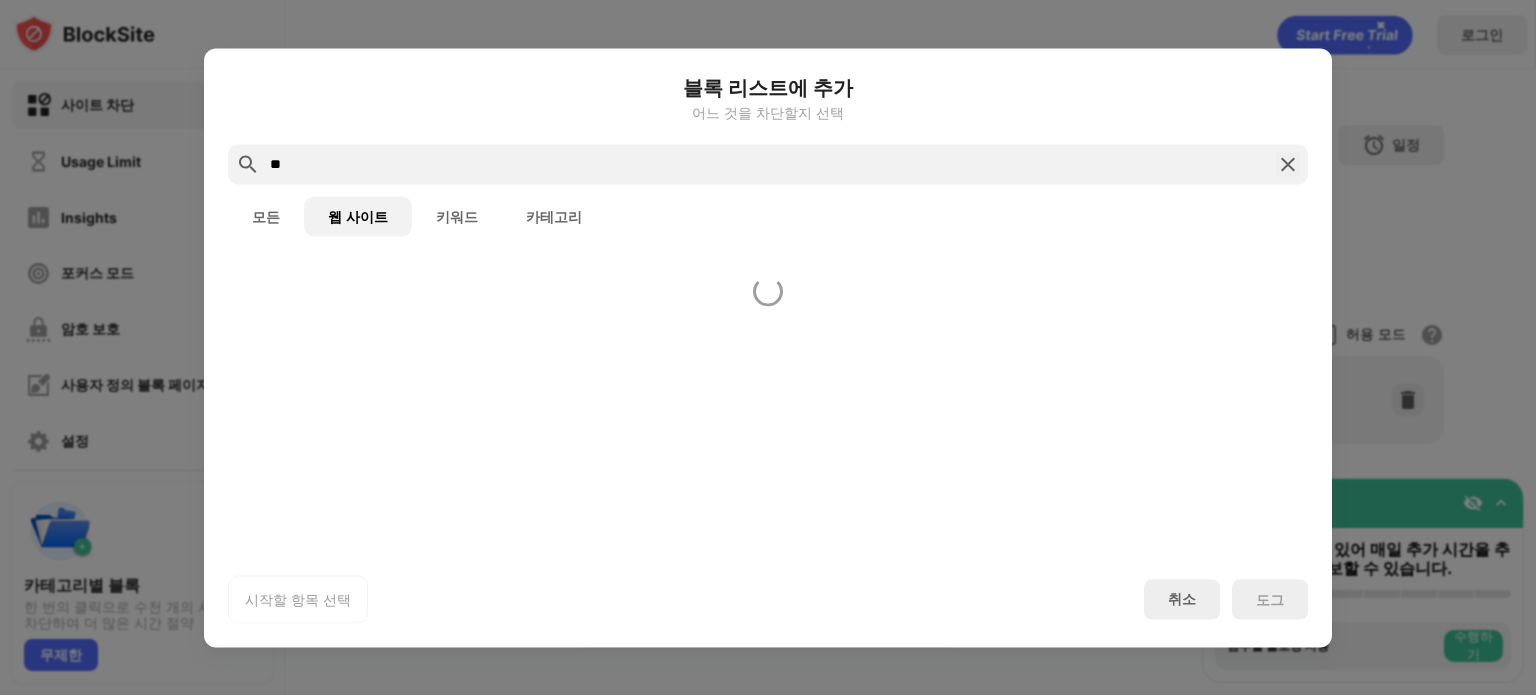 type on "*" 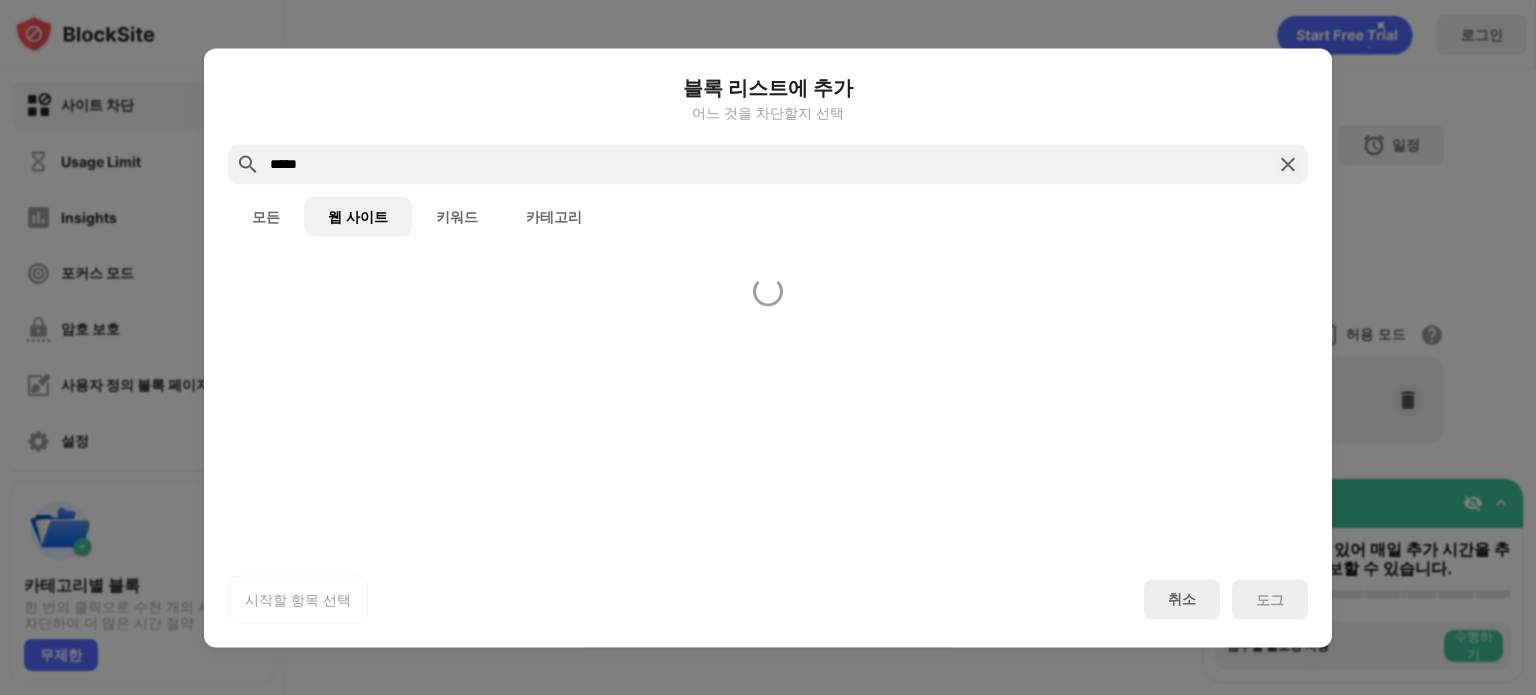 scroll, scrollTop: 0, scrollLeft: 0, axis: both 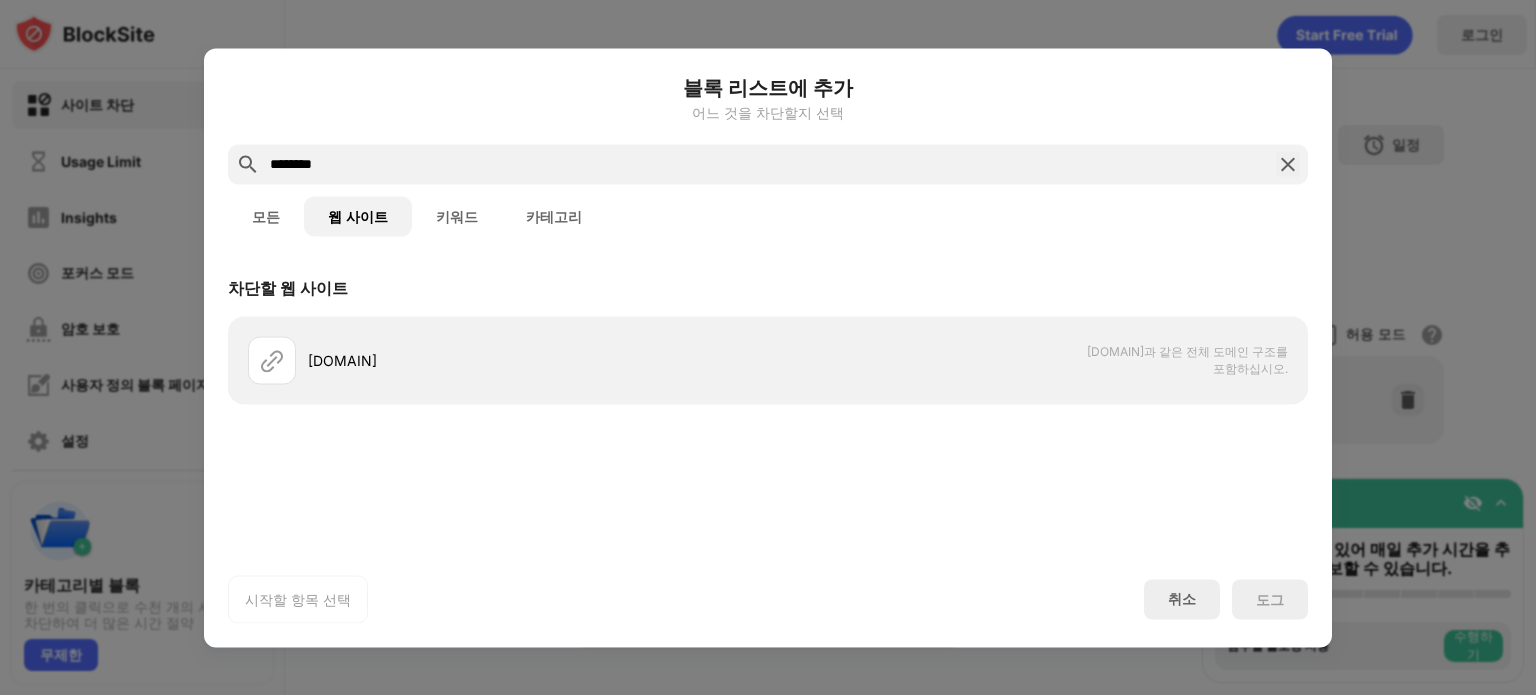 click on "모든" at bounding box center (266, 216) 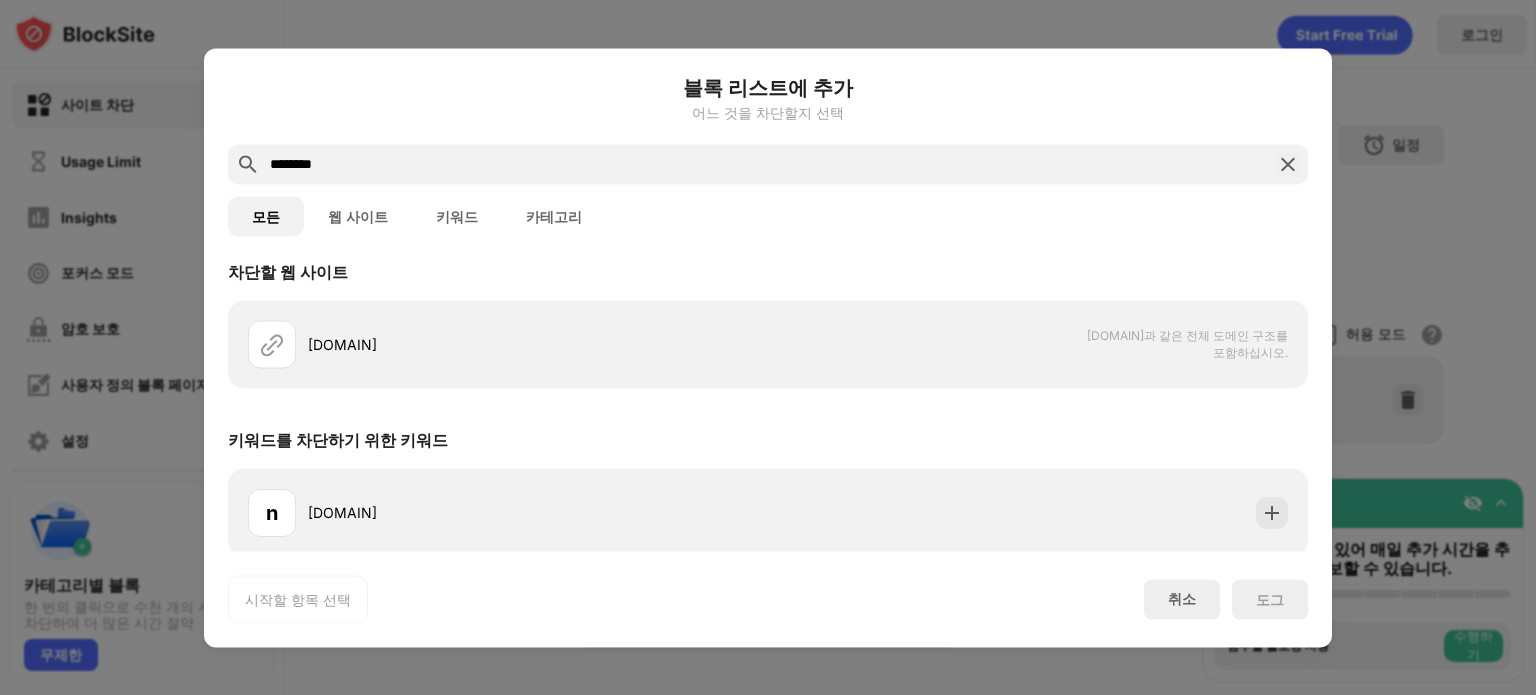 scroll, scrollTop: 20, scrollLeft: 0, axis: vertical 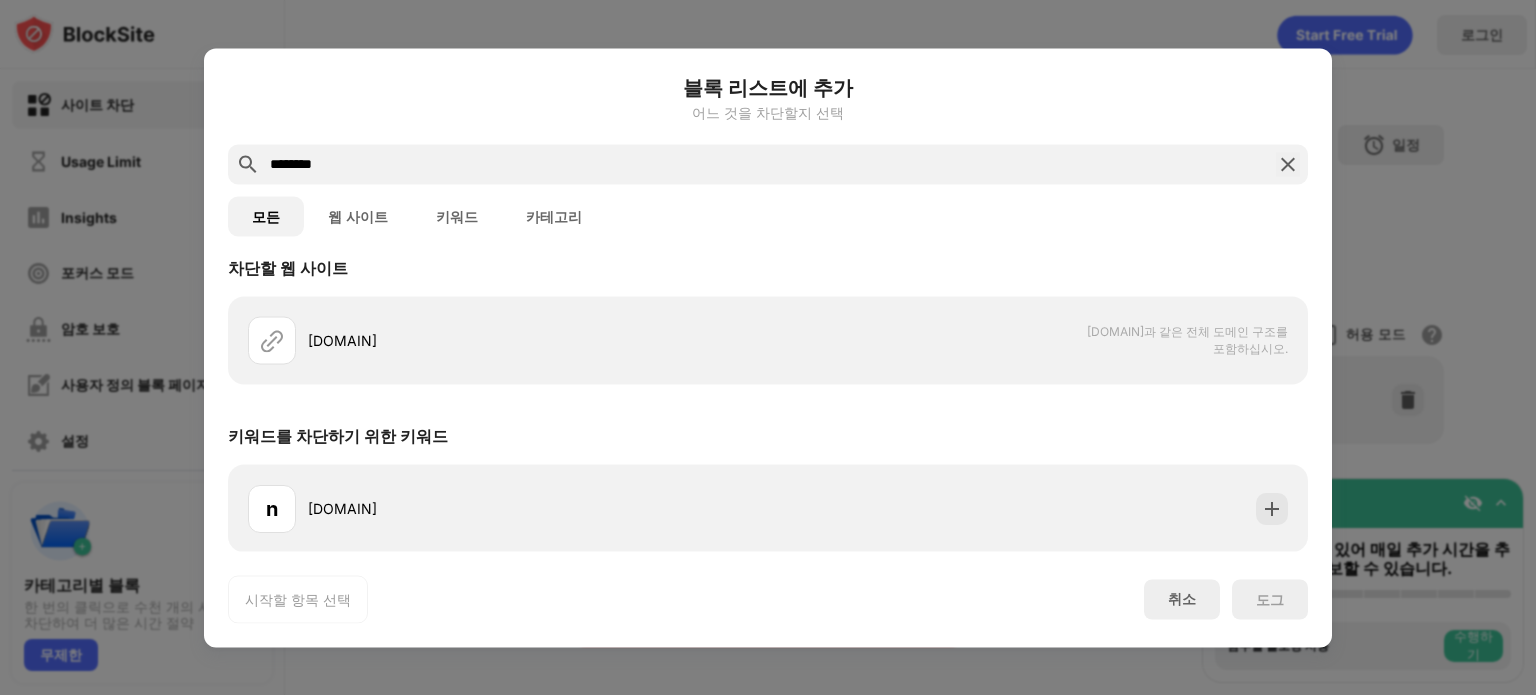 drag, startPoint x: 355, startPoint y: 168, endPoint x: 178, endPoint y: 161, distance: 177.13837 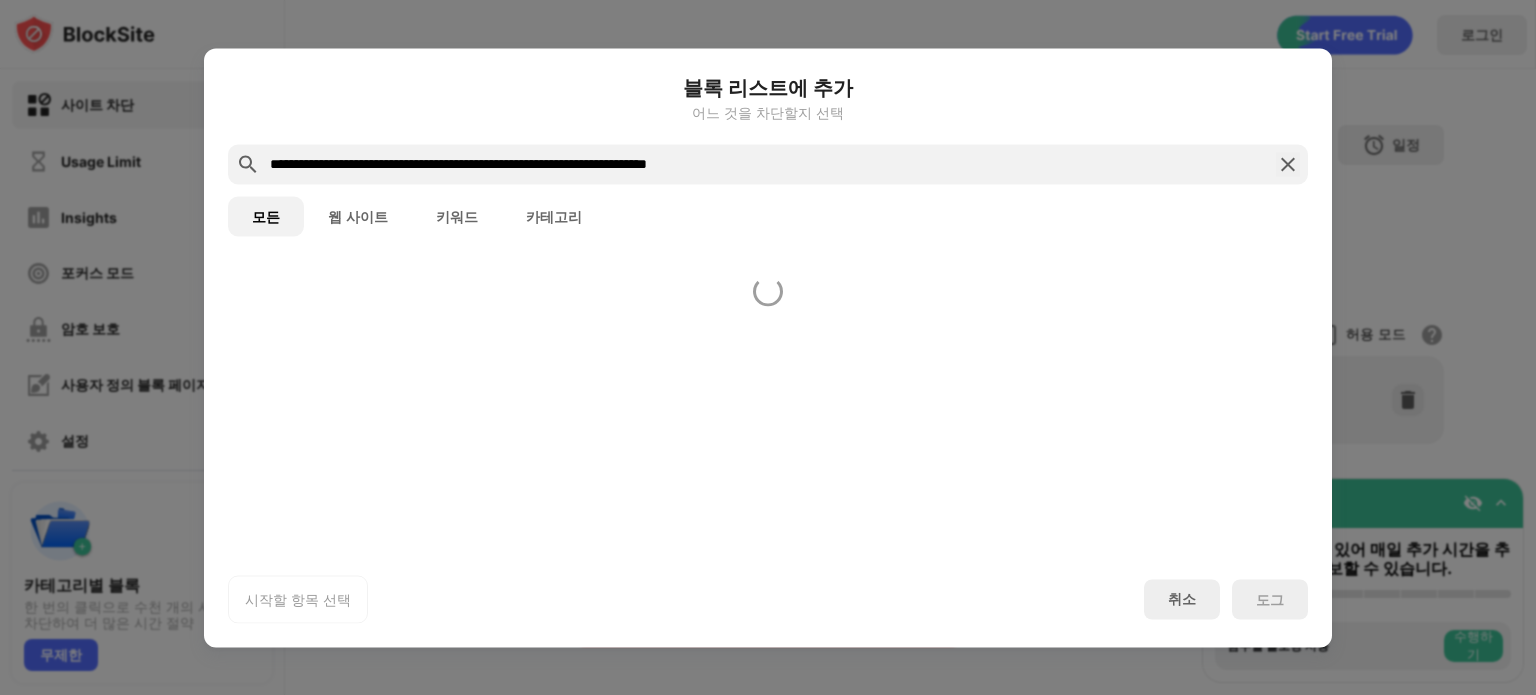 scroll, scrollTop: 0, scrollLeft: 0, axis: both 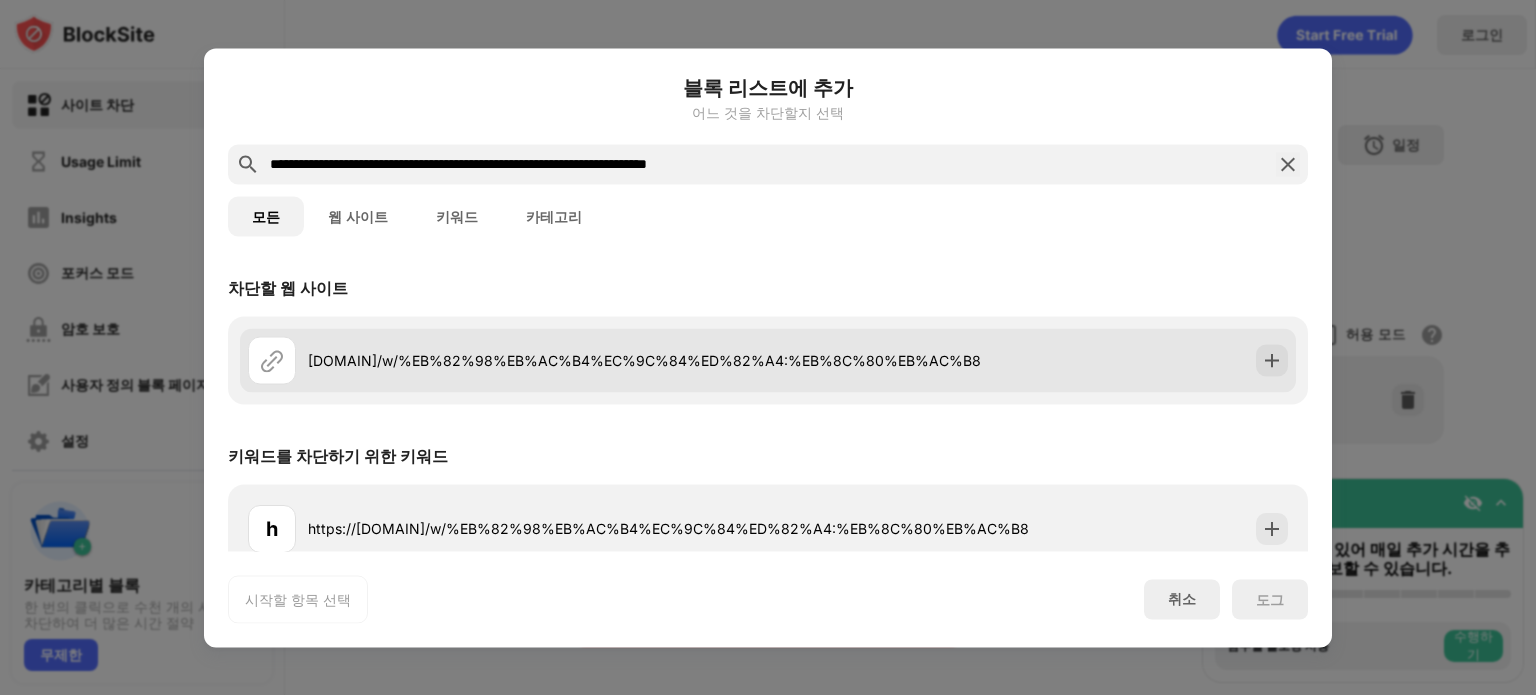 type on "**********" 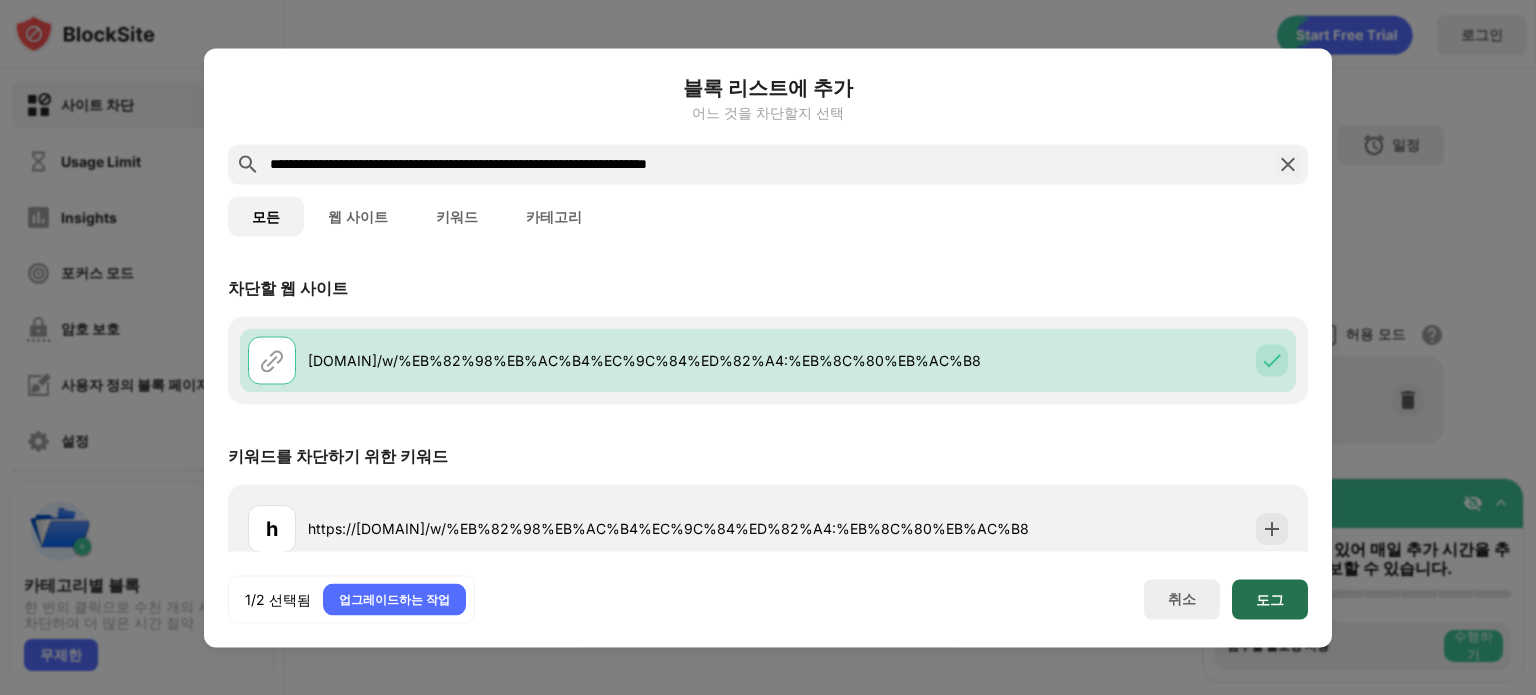 click on "도그" at bounding box center (1270, 599) 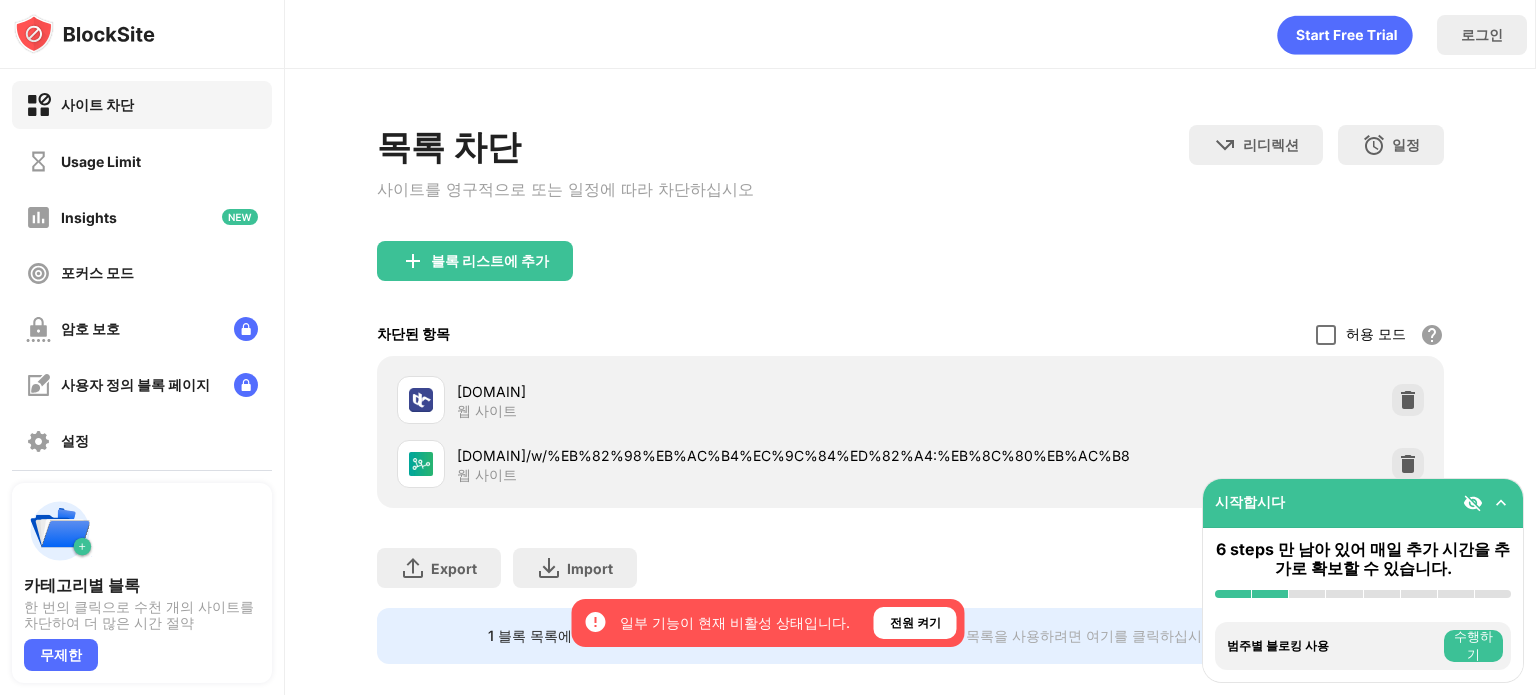 scroll, scrollTop: 44, scrollLeft: 0, axis: vertical 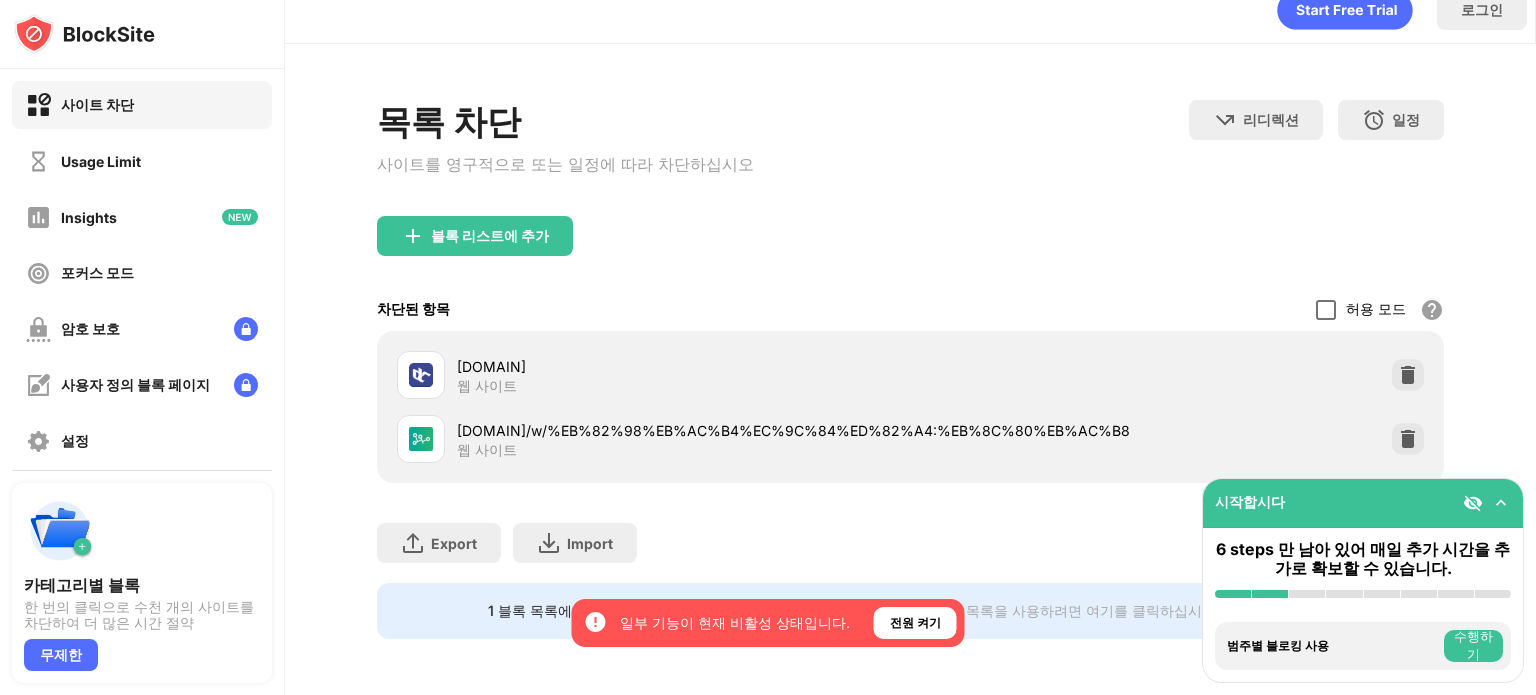 click on "namu.wiki/w/%EB%82%98%EB%AC%B4%EC%9C%84%ED%82%A4:%EB%8C%80%EB%AC%B8" at bounding box center [793, 430] 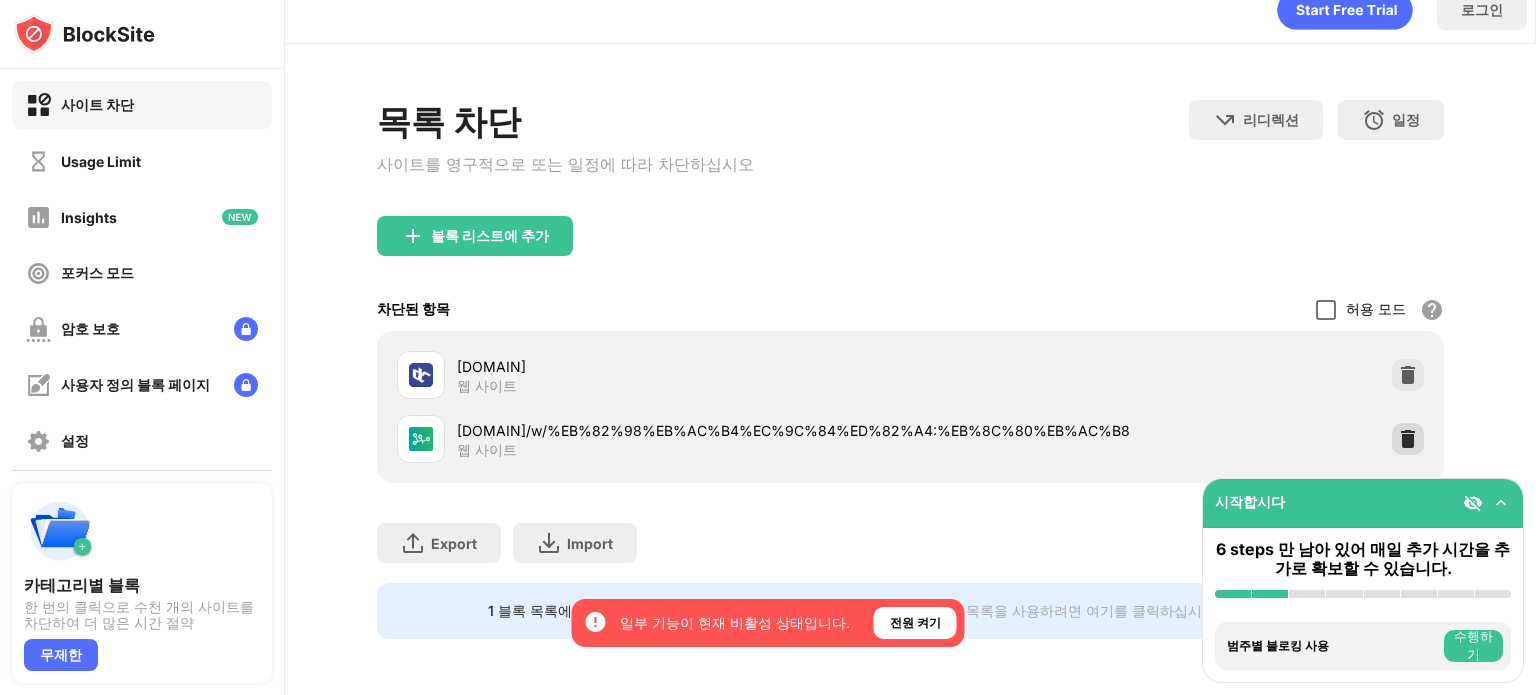 click at bounding box center [1408, 439] 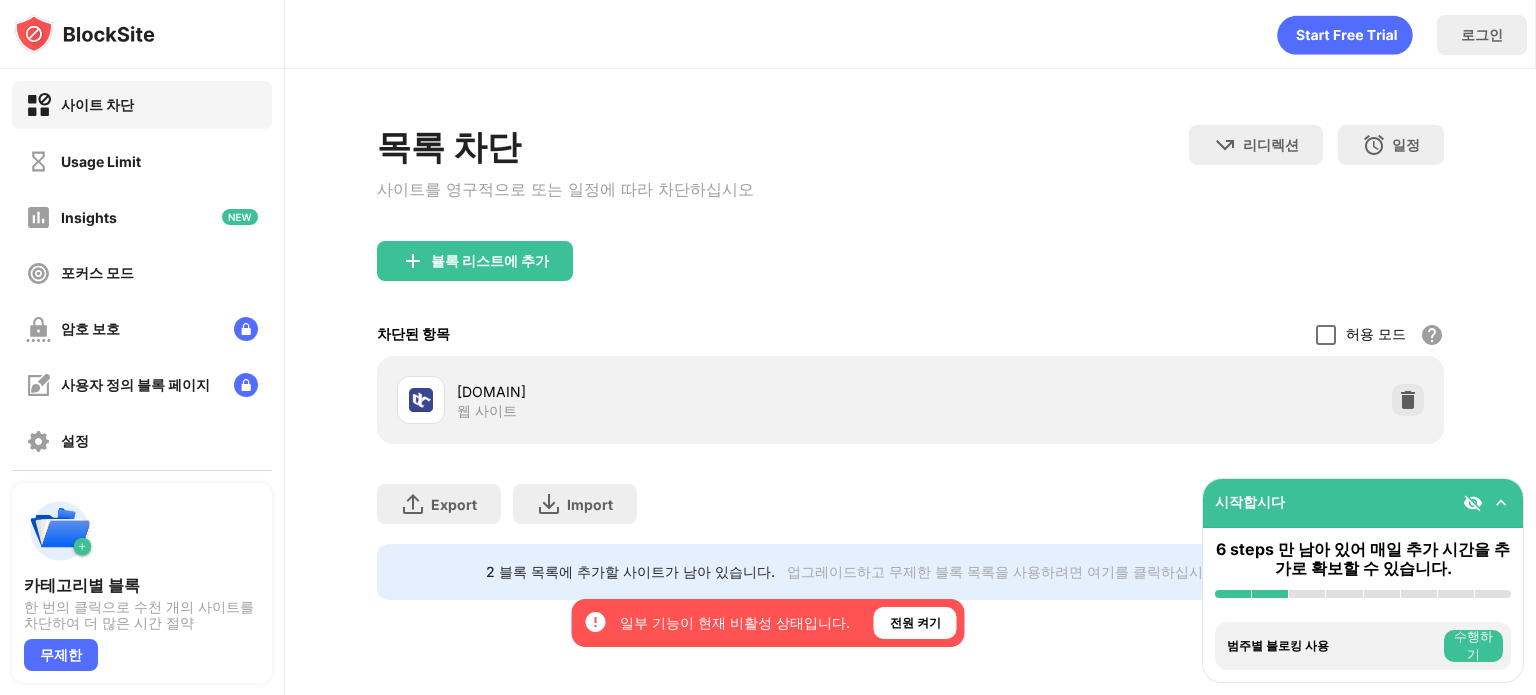 scroll, scrollTop: 0, scrollLeft: 0, axis: both 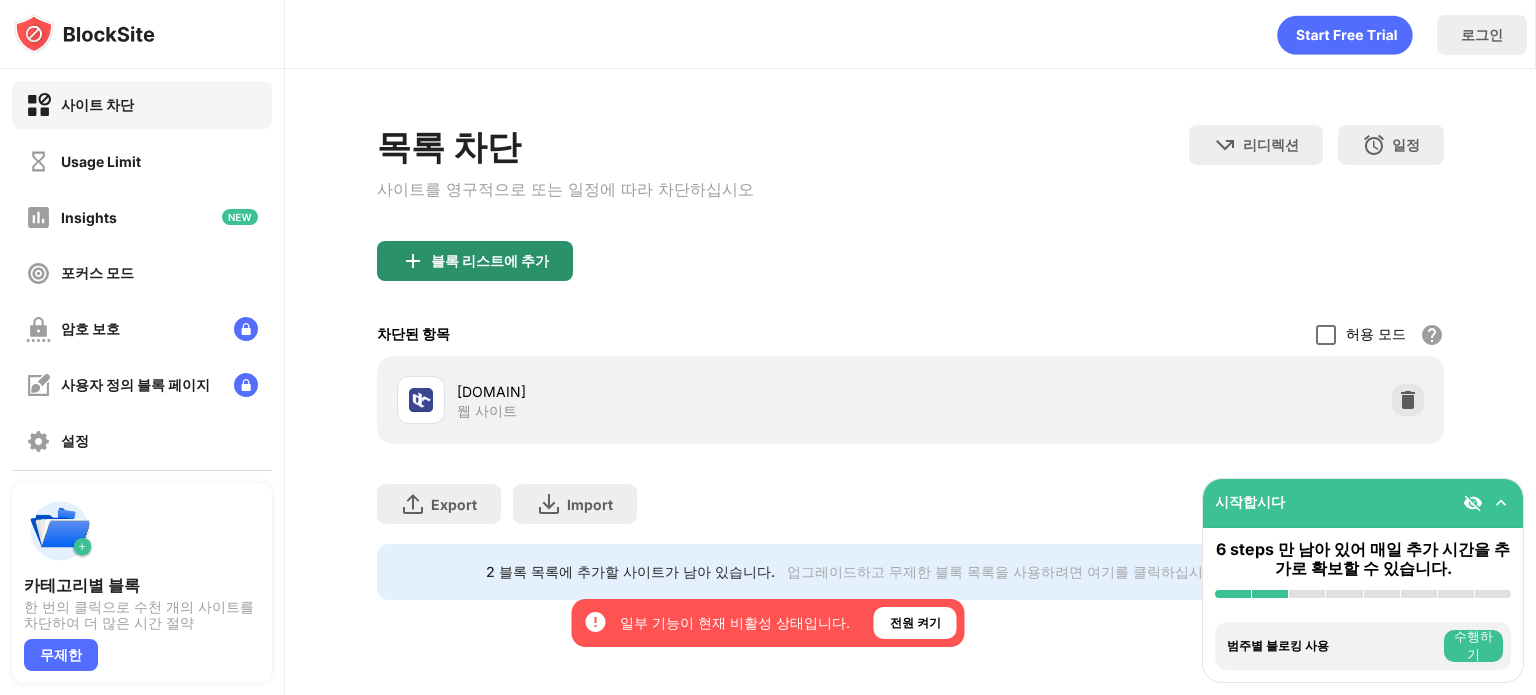 click on "블록 리스트에 추가" at bounding box center (490, 261) 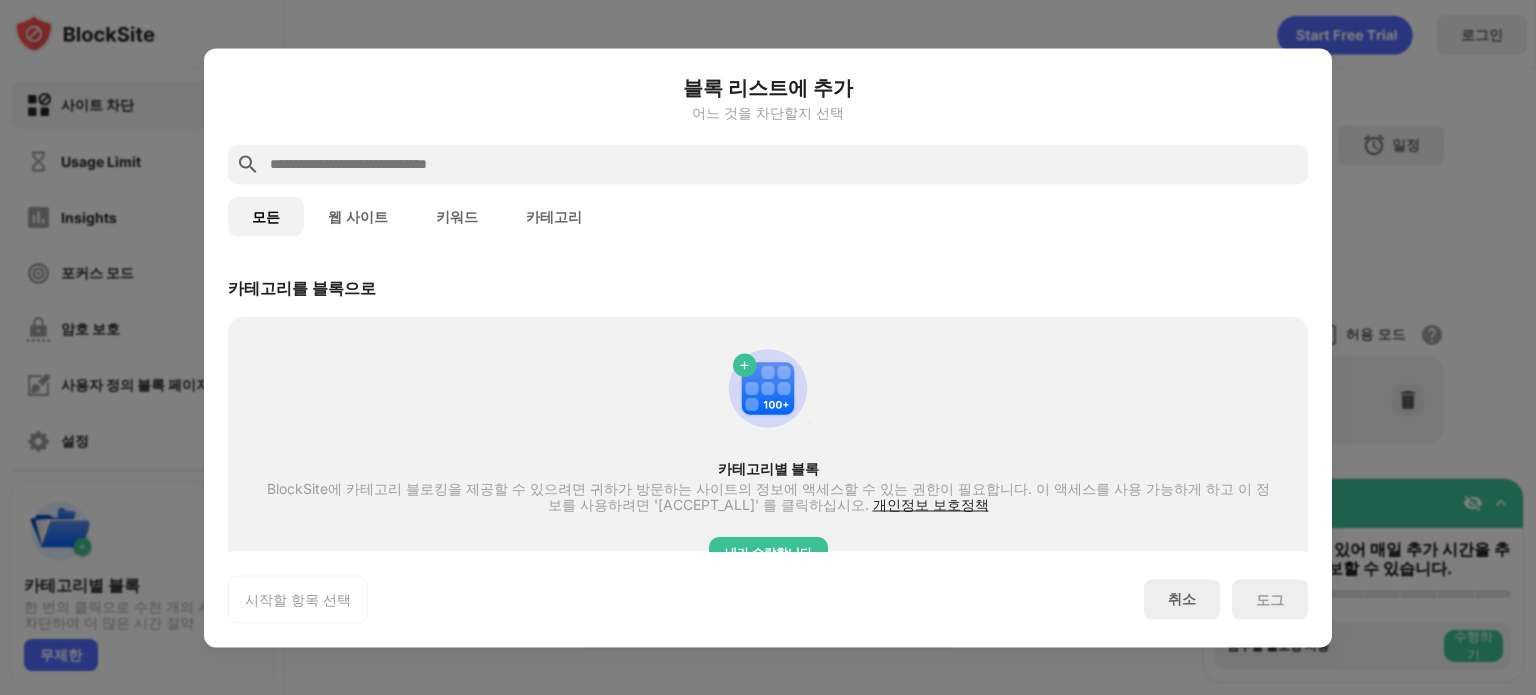 click at bounding box center [784, 164] 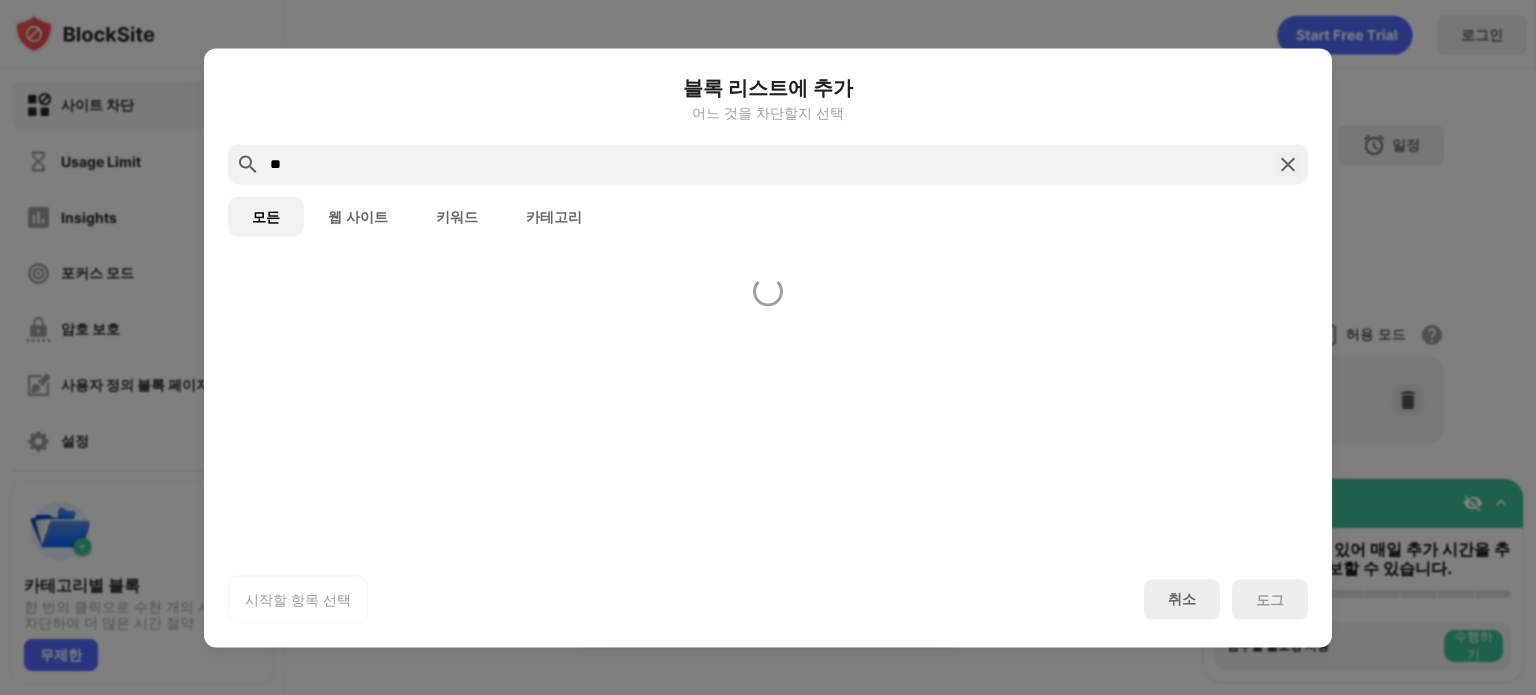 type on "*" 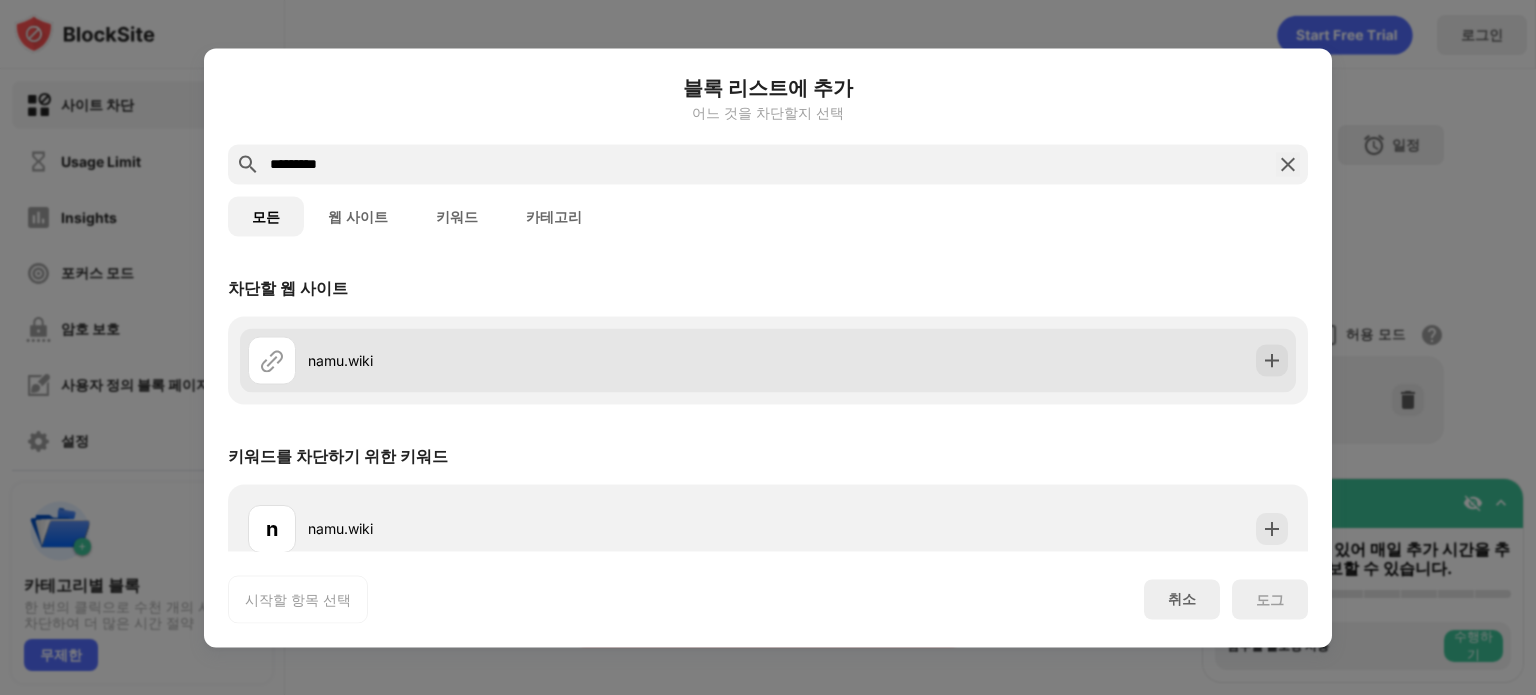 type on "*********" 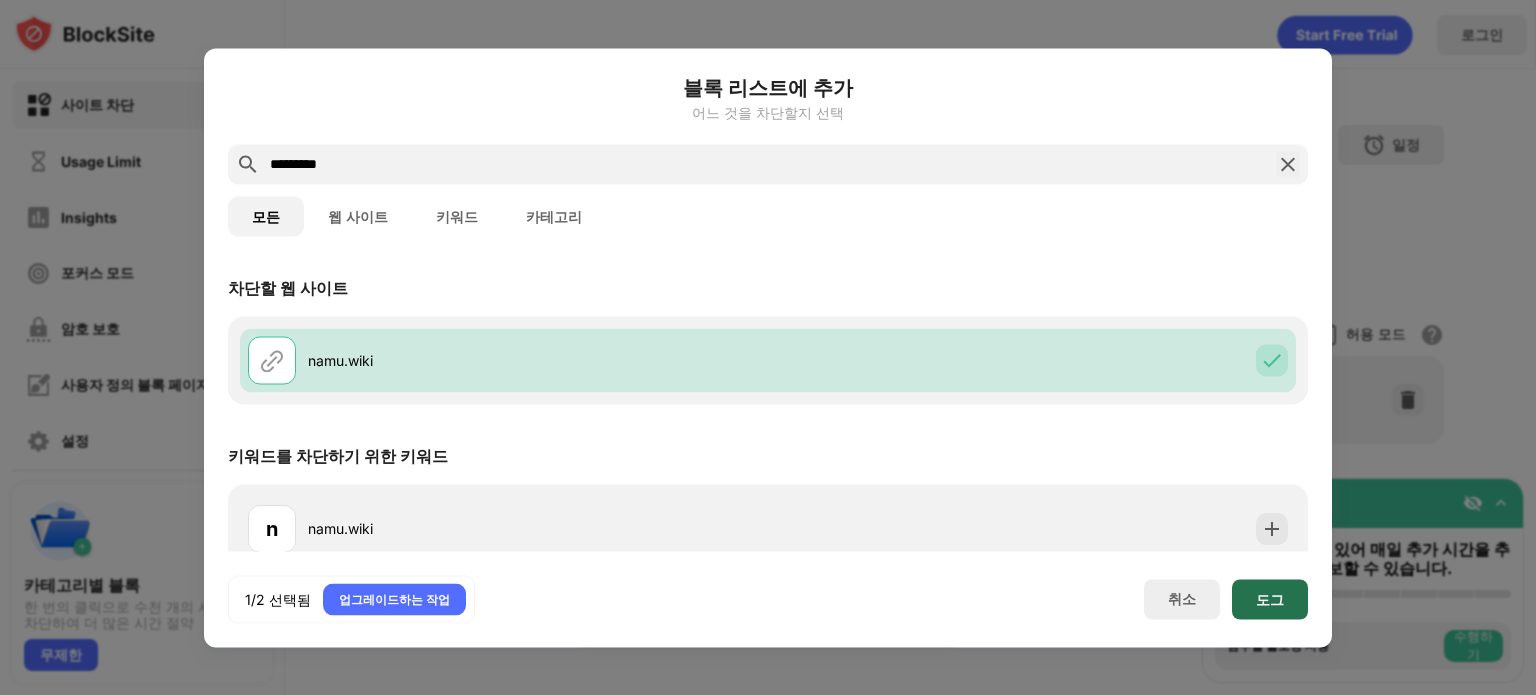 click on "도그" at bounding box center (1270, 599) 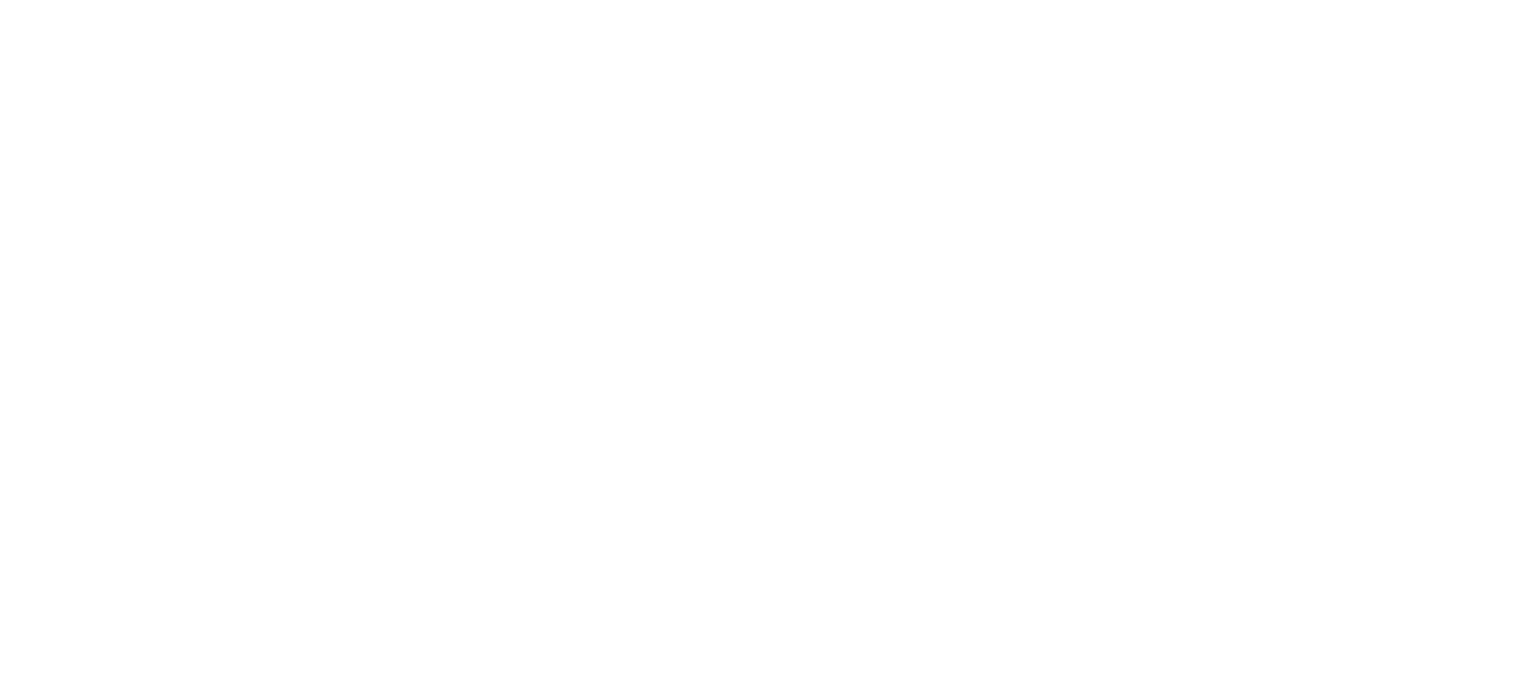 scroll, scrollTop: 0, scrollLeft: 0, axis: both 